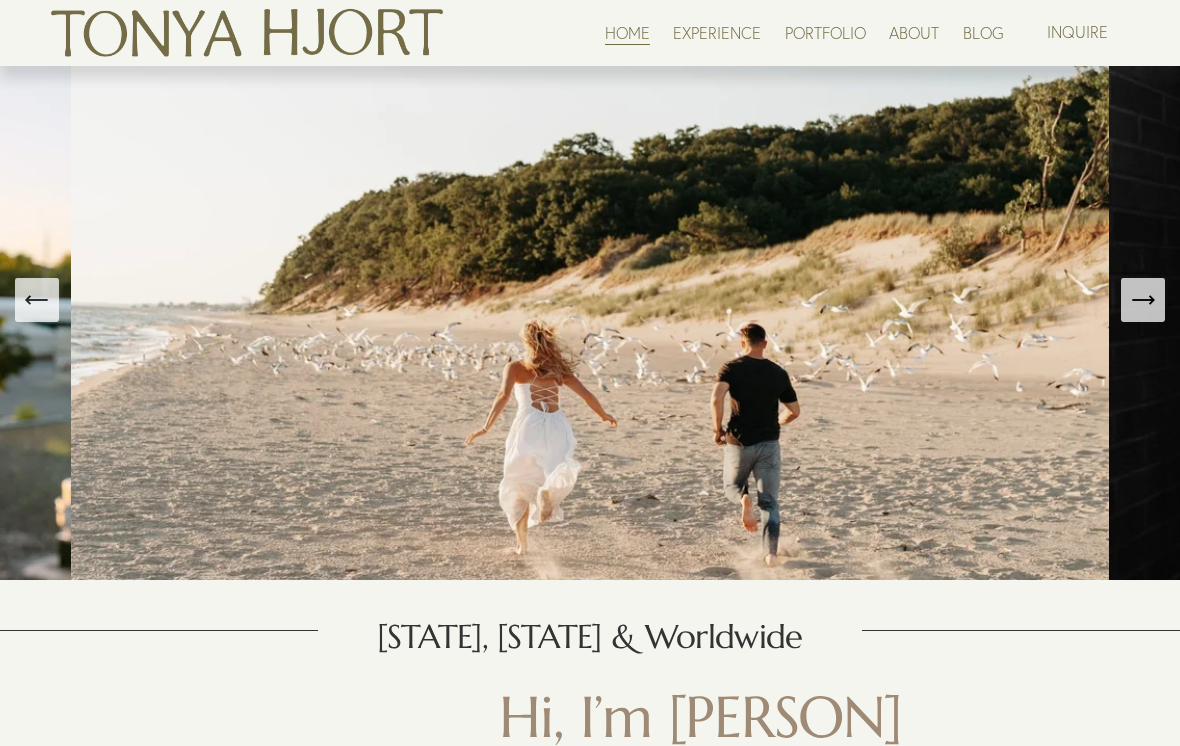 scroll, scrollTop: 729, scrollLeft: 0, axis: vertical 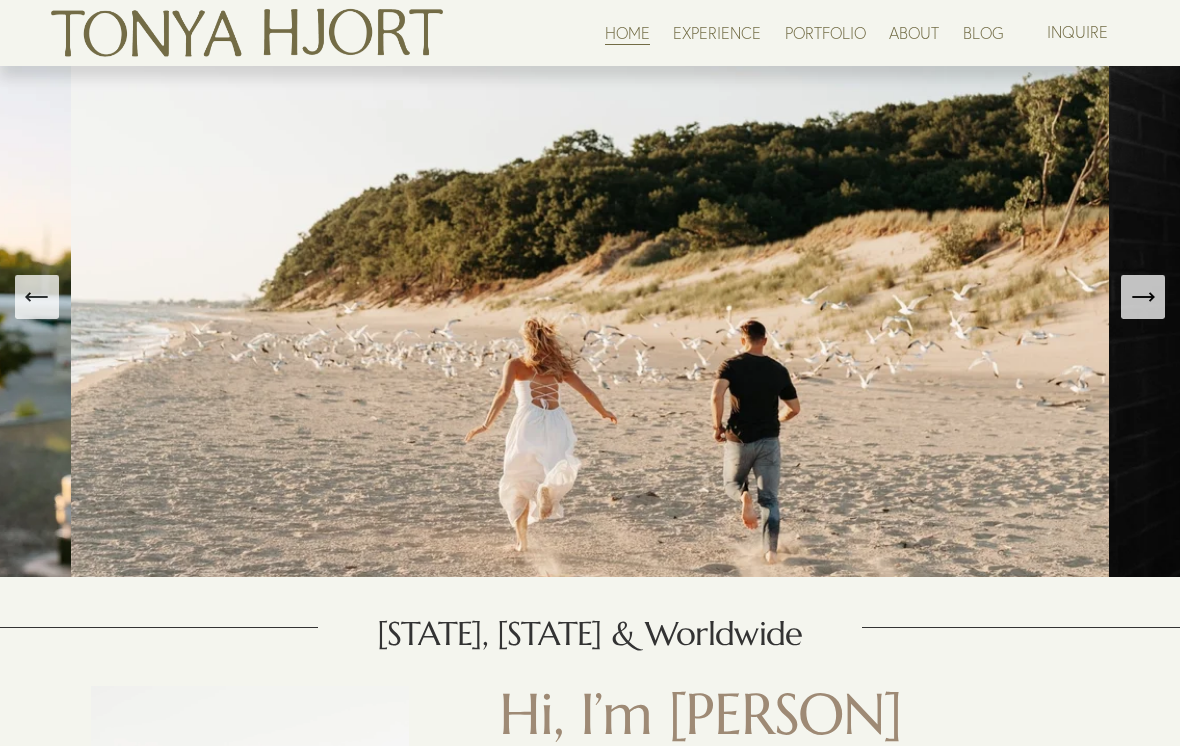 click at bounding box center [1143, 297] 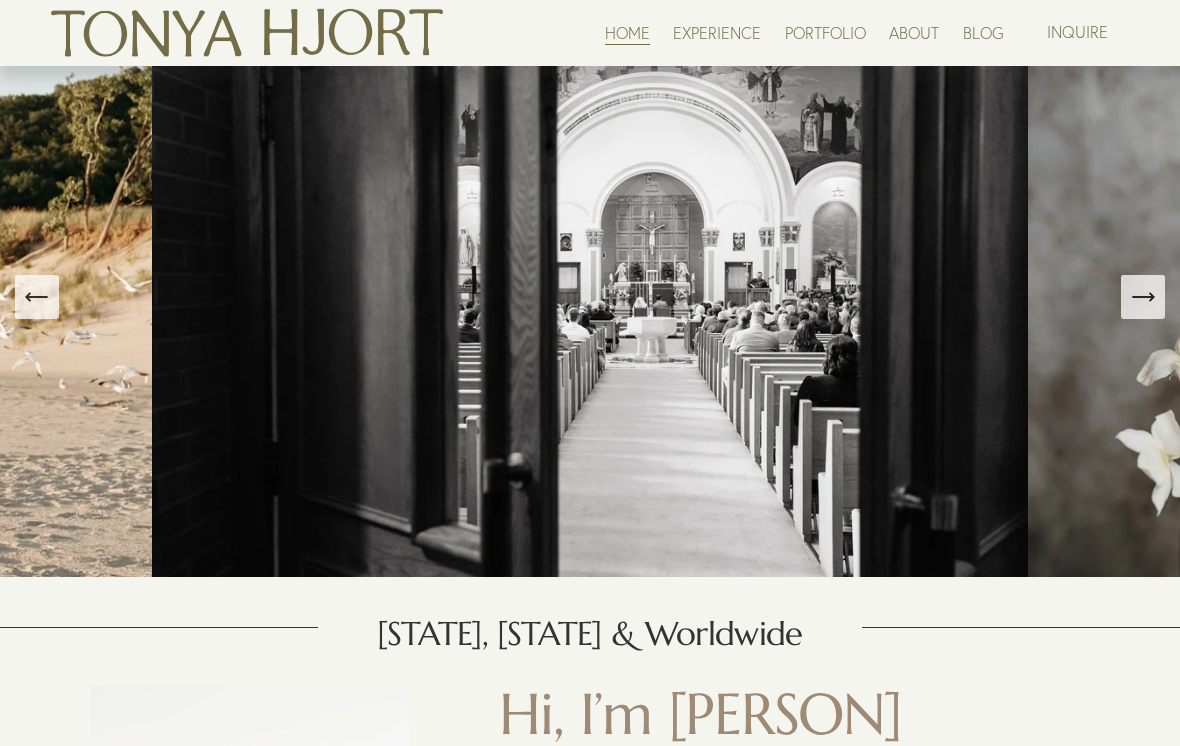 click at bounding box center (1143, 297) 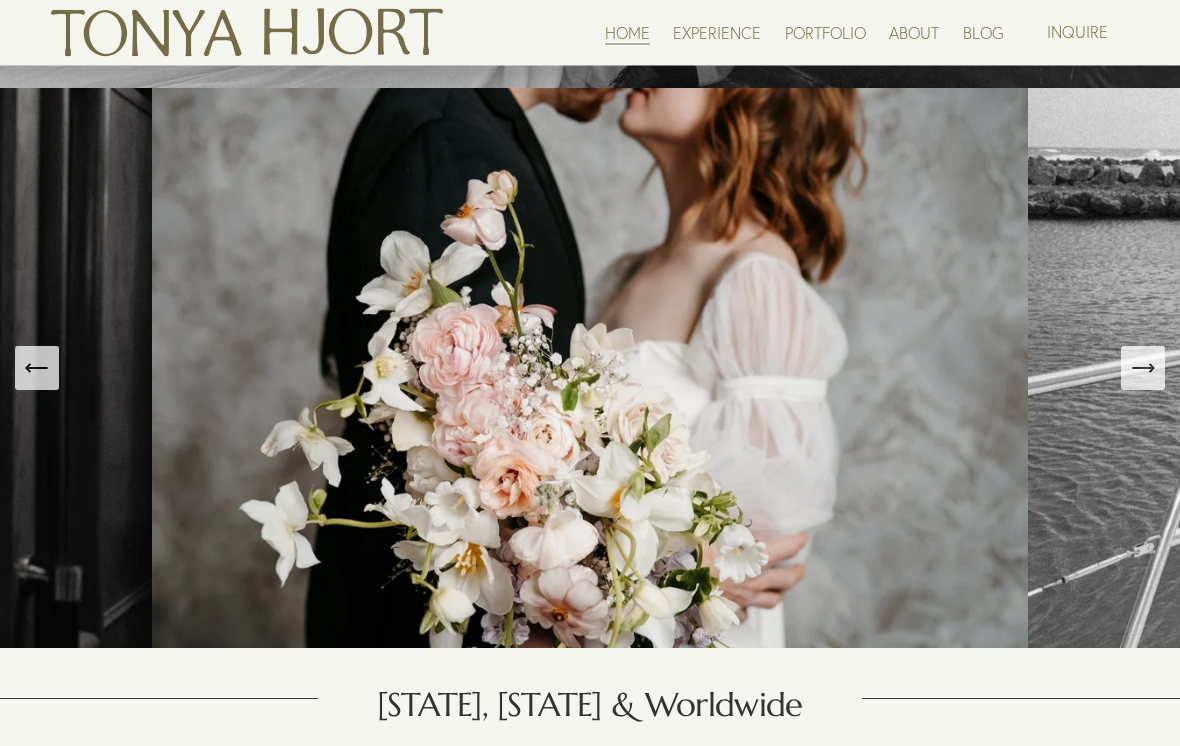 scroll, scrollTop: 668, scrollLeft: 0, axis: vertical 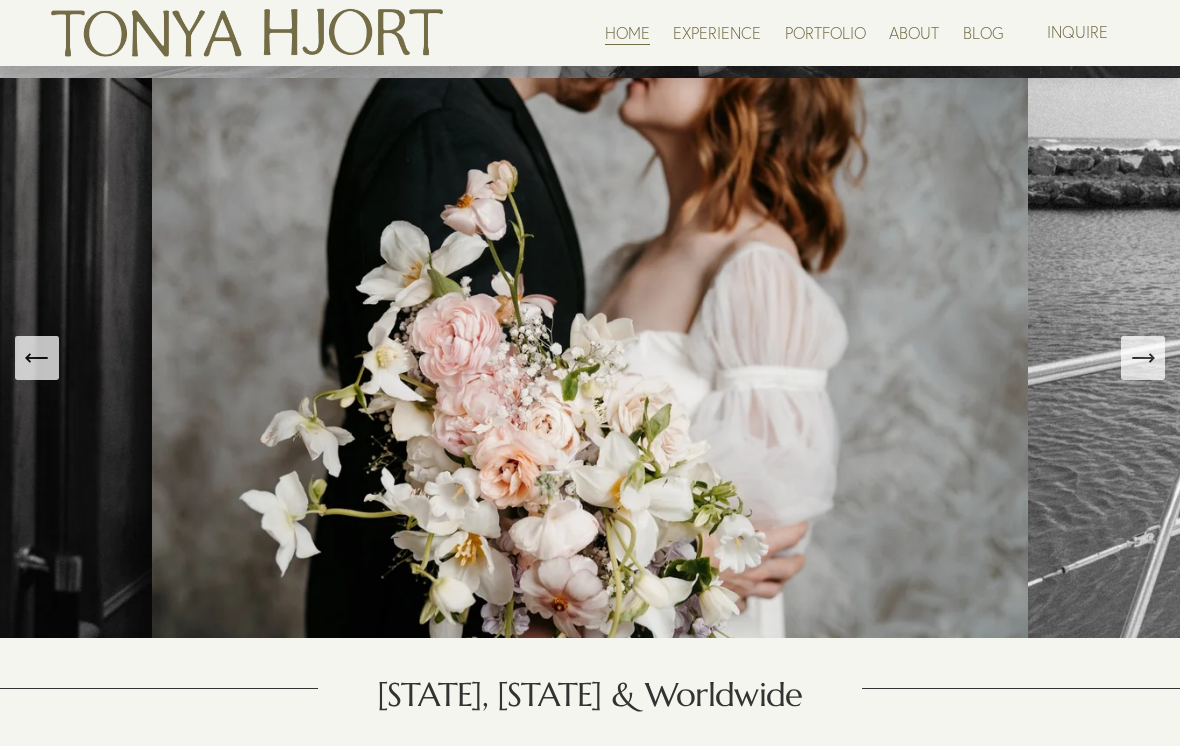 click at bounding box center [1143, 358] 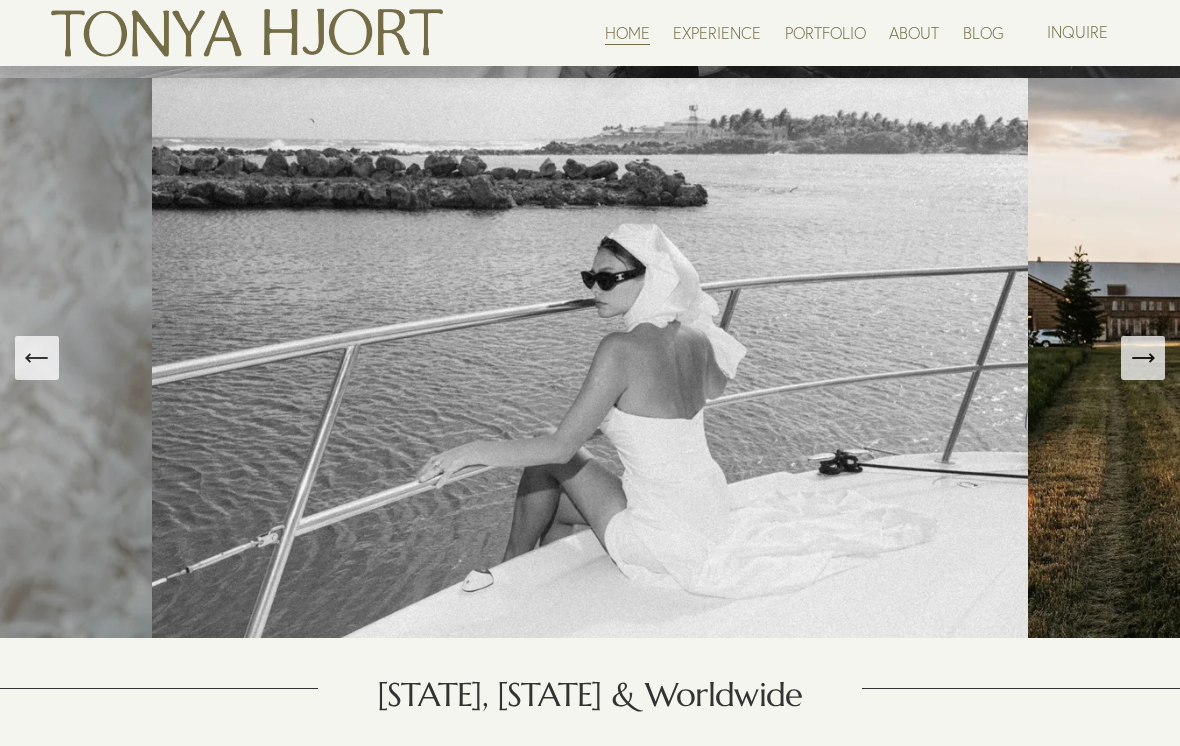 click at bounding box center [1143, 358] 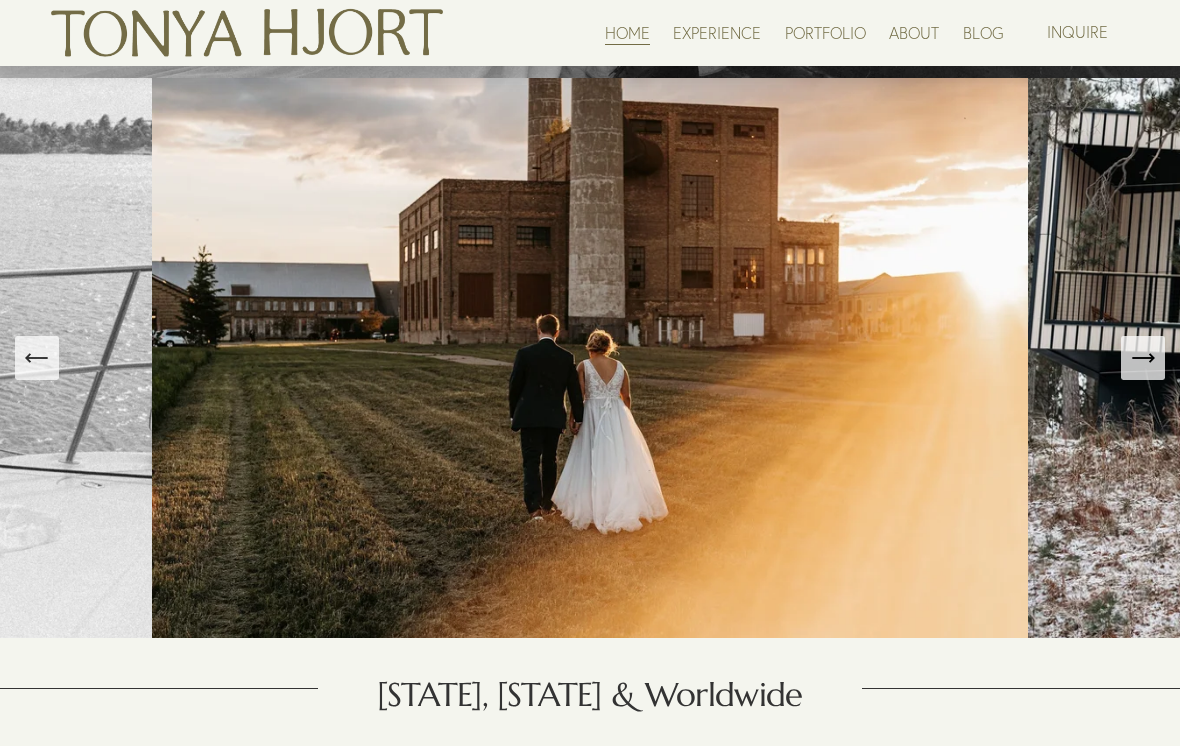 click at bounding box center [1142, 358] 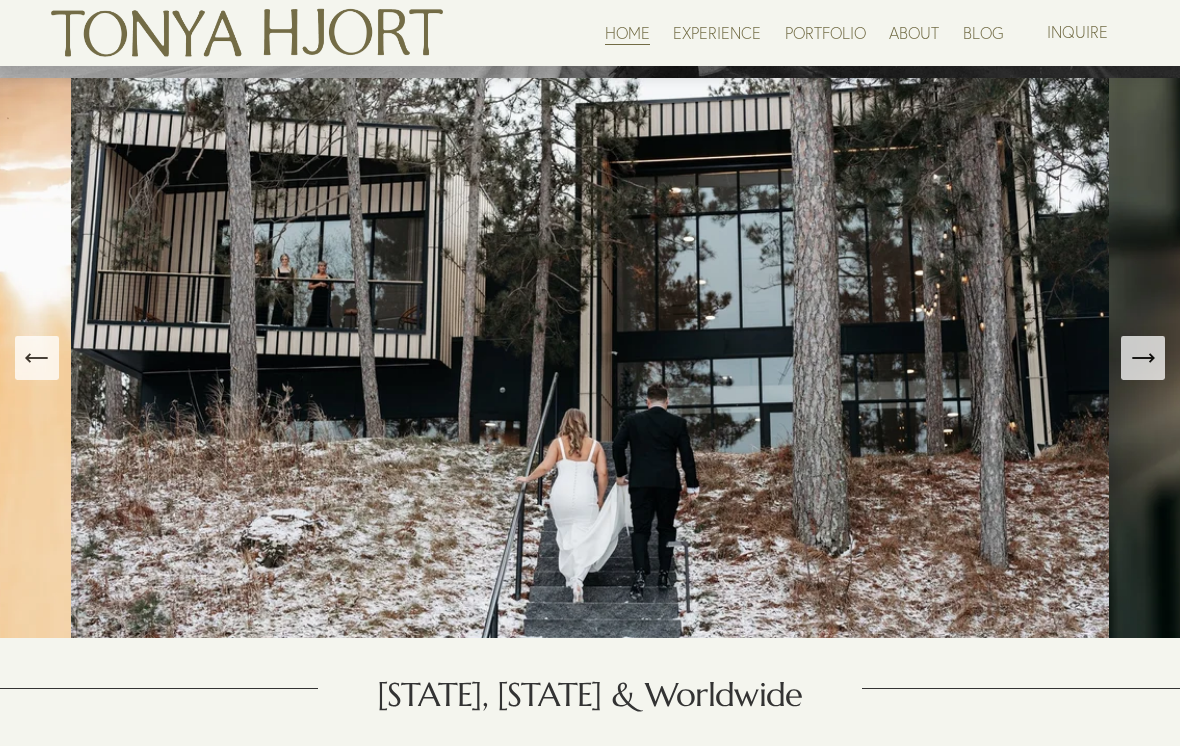 click at bounding box center (1143, 358) 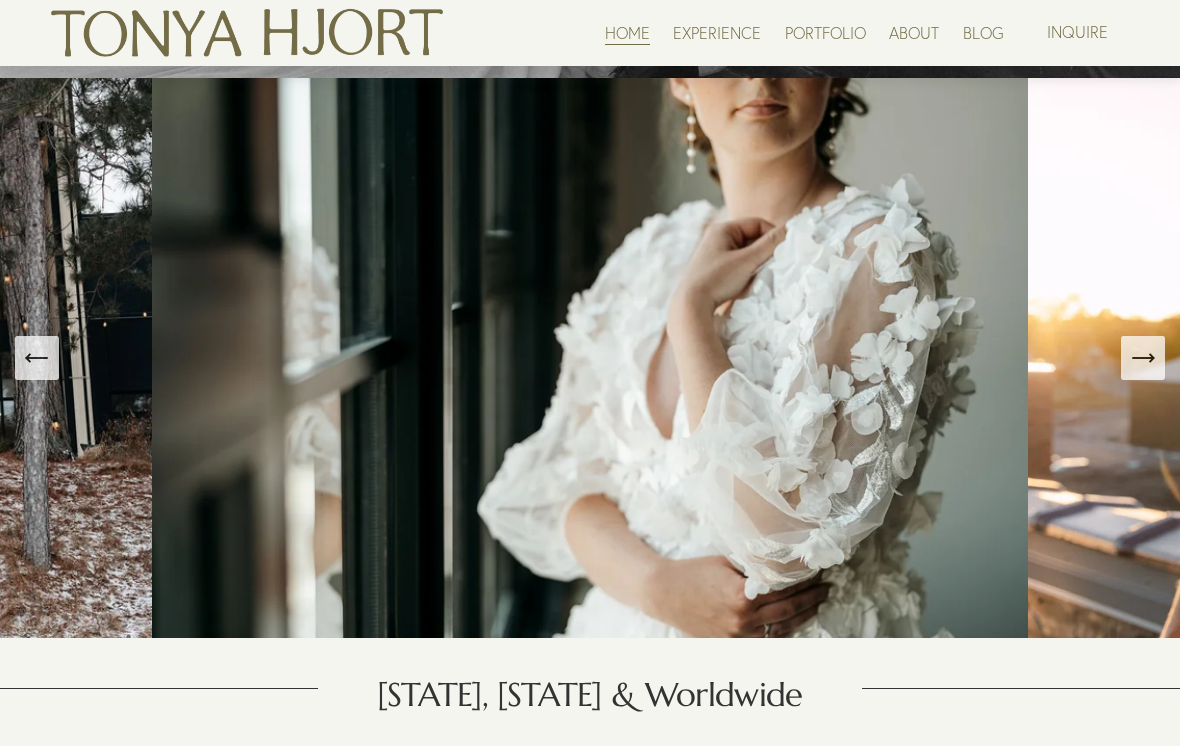 click at bounding box center (1143, 358) 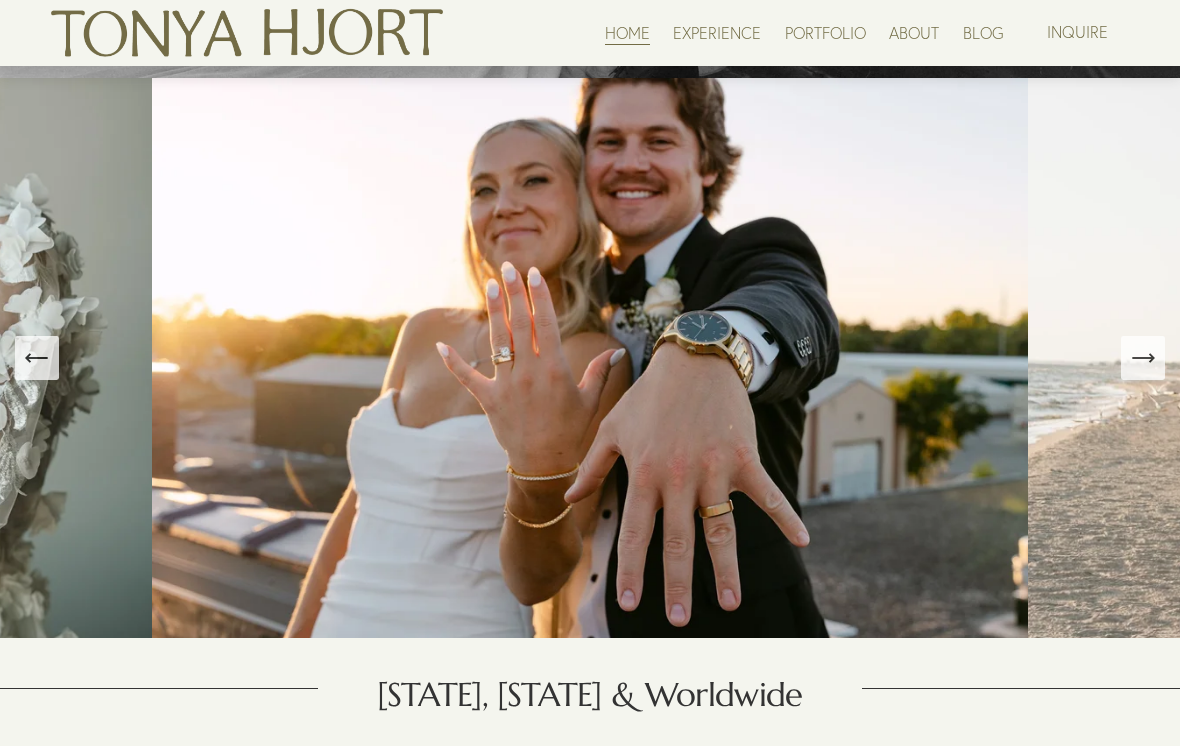 click at bounding box center (1142, 358) 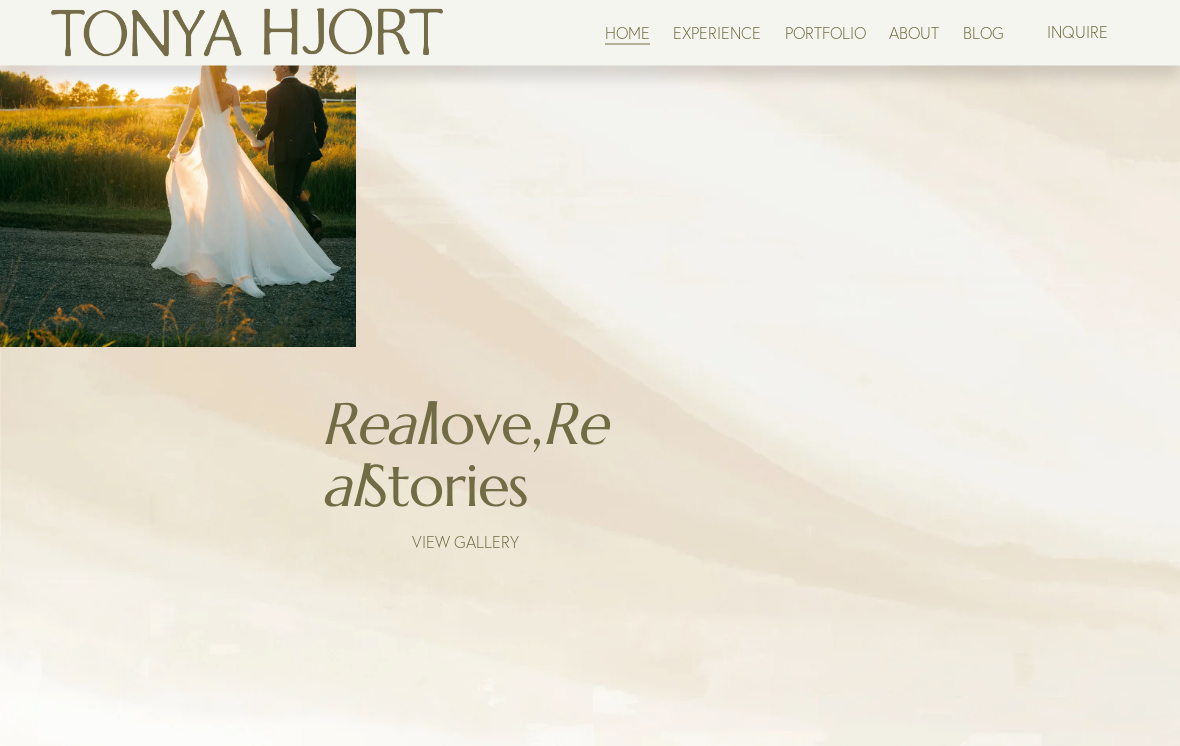 scroll, scrollTop: 2459, scrollLeft: 0, axis: vertical 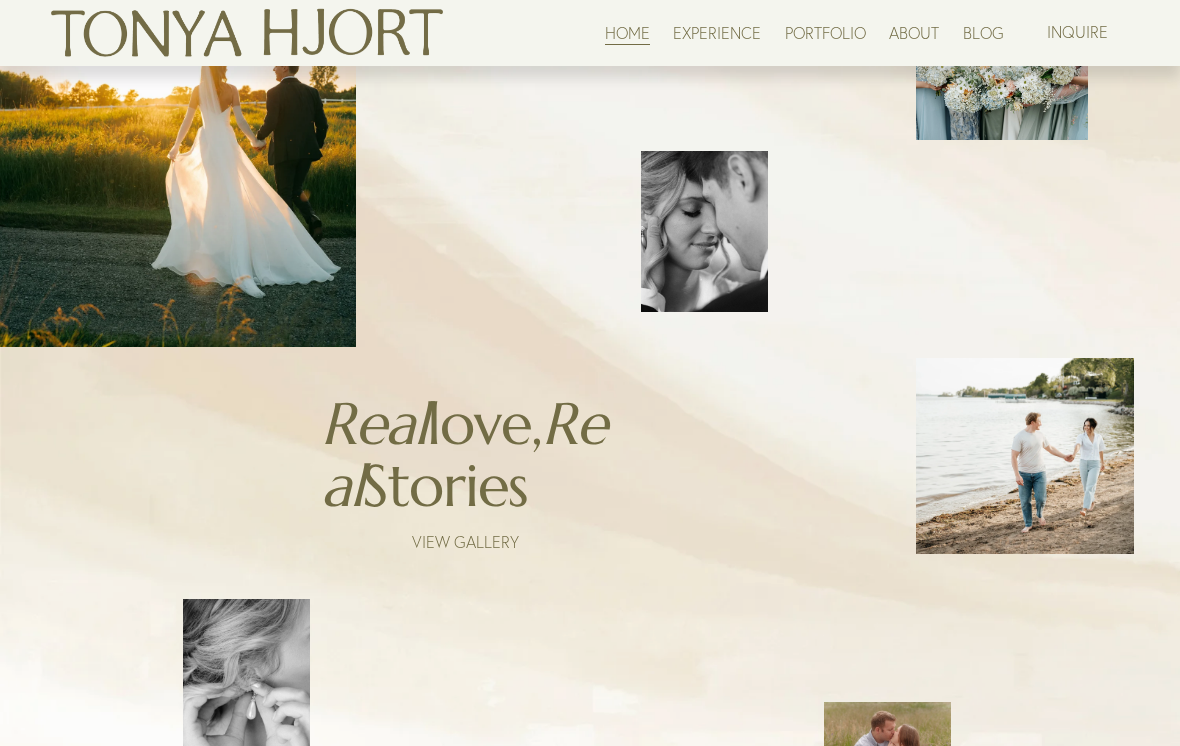 click on "VIEW GALLERY" at bounding box center [465, 542] 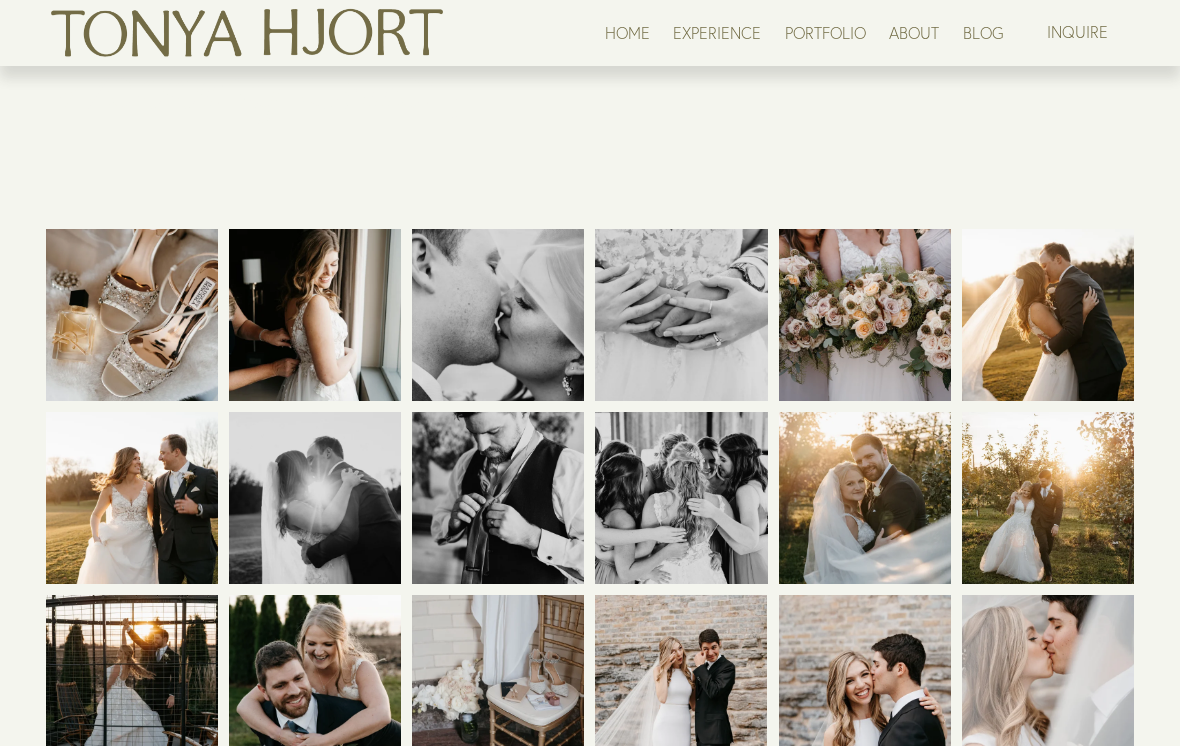 scroll, scrollTop: 59, scrollLeft: 0, axis: vertical 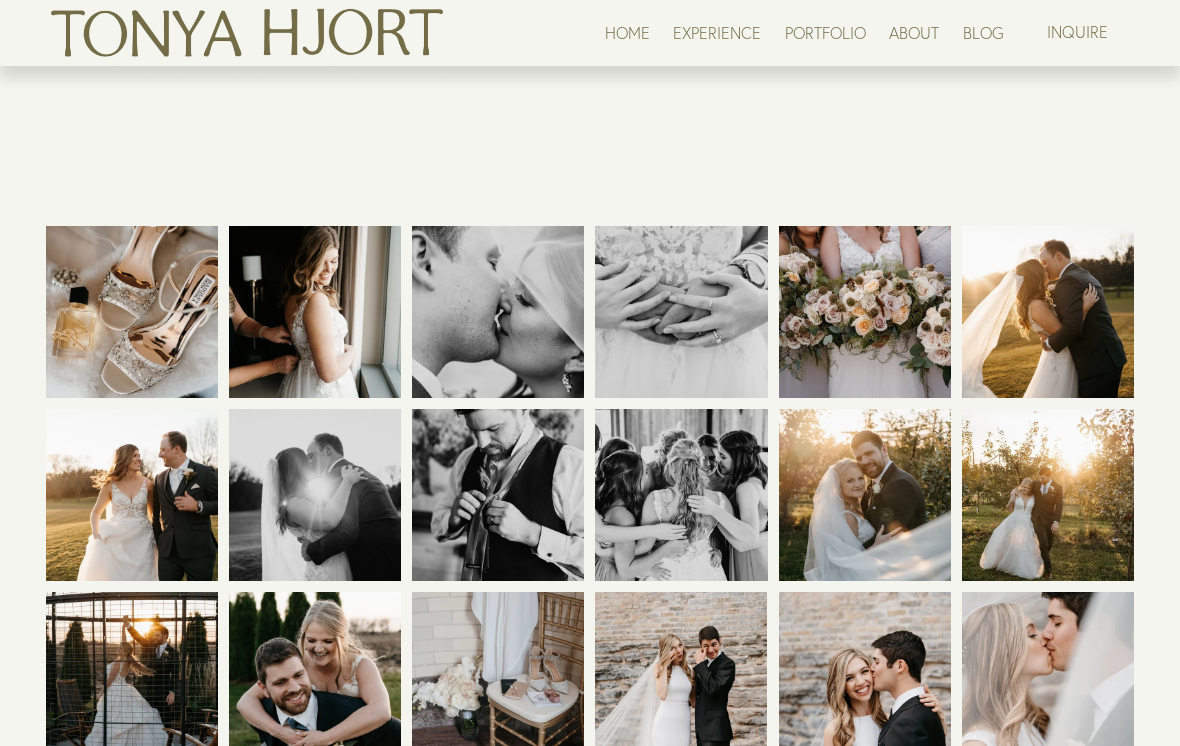 click at bounding box center (132, 312) 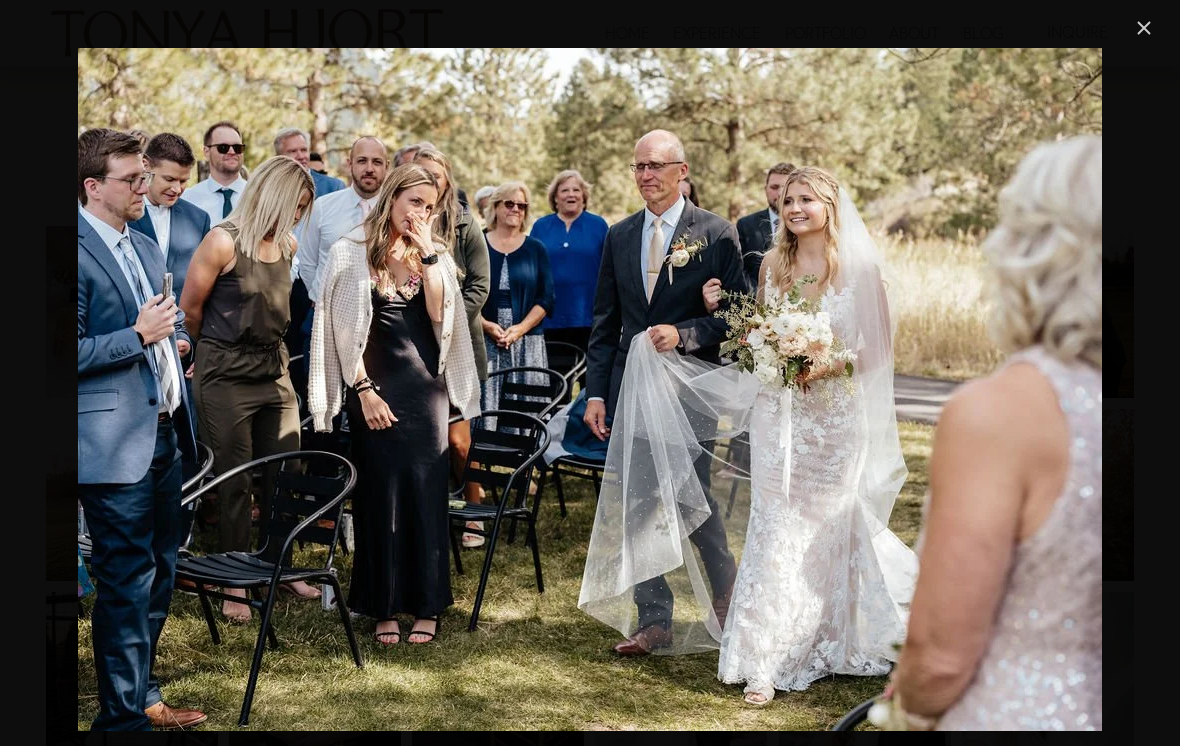 click at bounding box center [1144, 28] 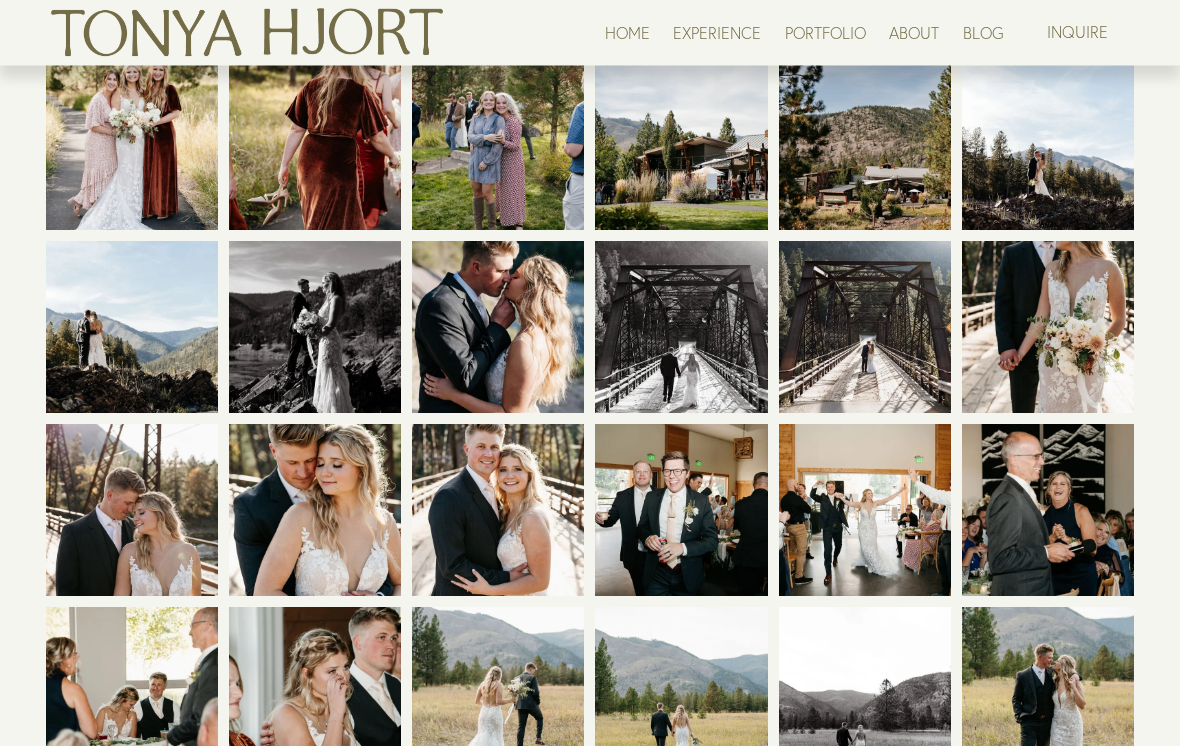 scroll, scrollTop: 4440, scrollLeft: 0, axis: vertical 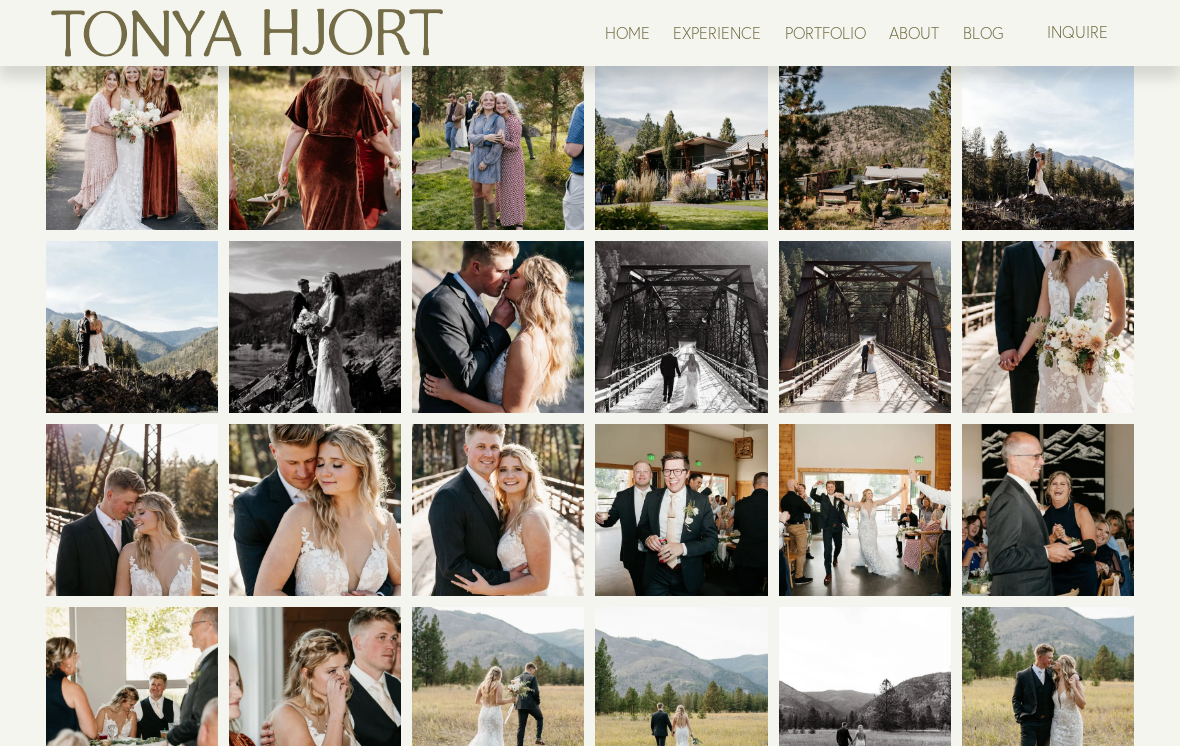 click at bounding box center (498, 510) 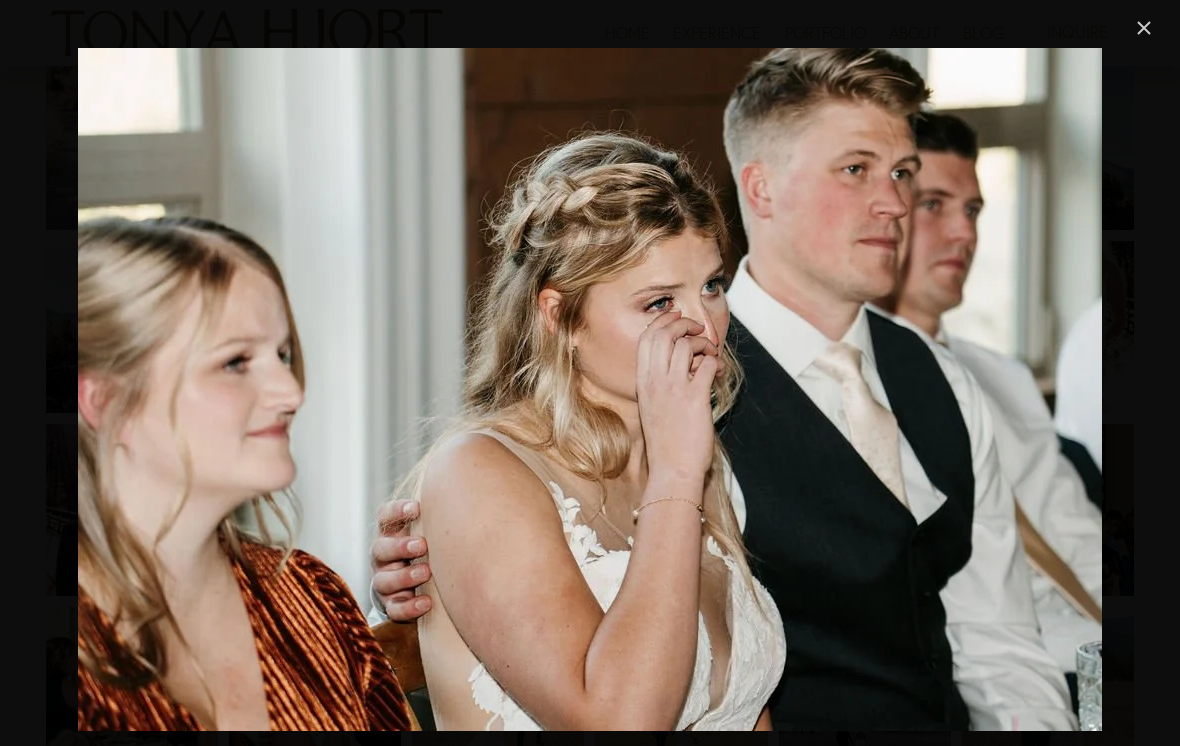 click at bounding box center [1144, 28] 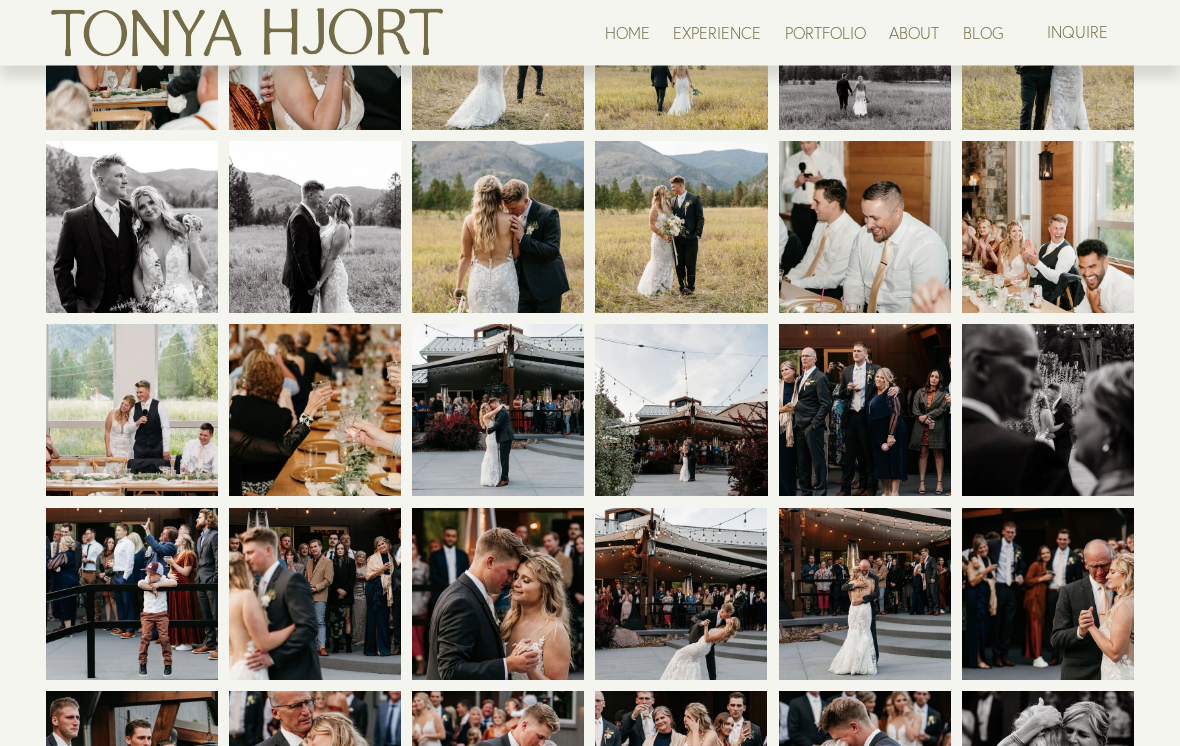 scroll, scrollTop: 5089, scrollLeft: 0, axis: vertical 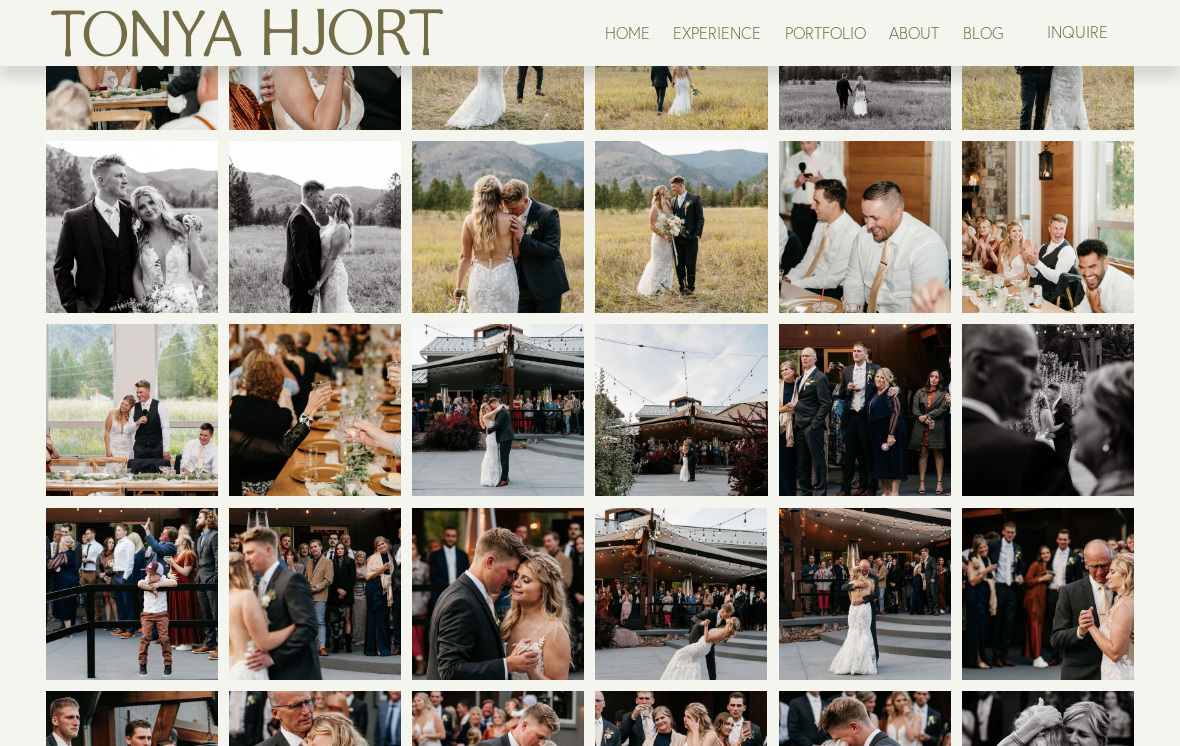 click at bounding box center (498, 410) 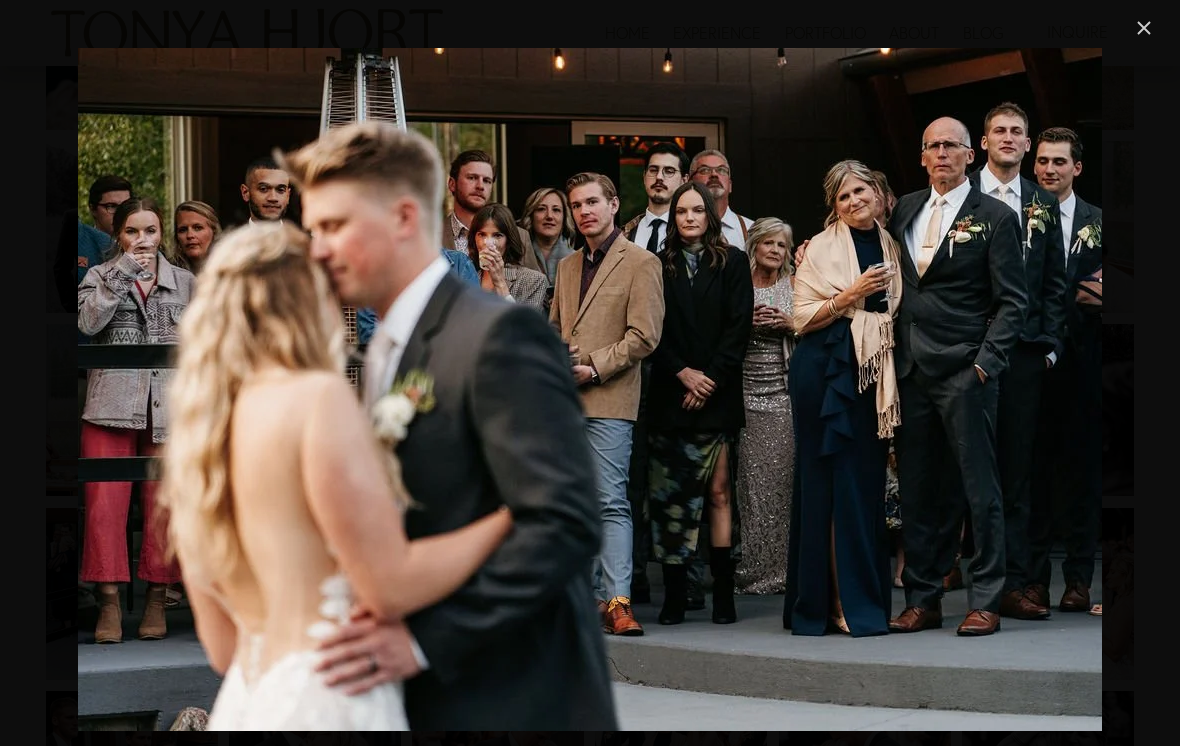 click at bounding box center [1144, 28] 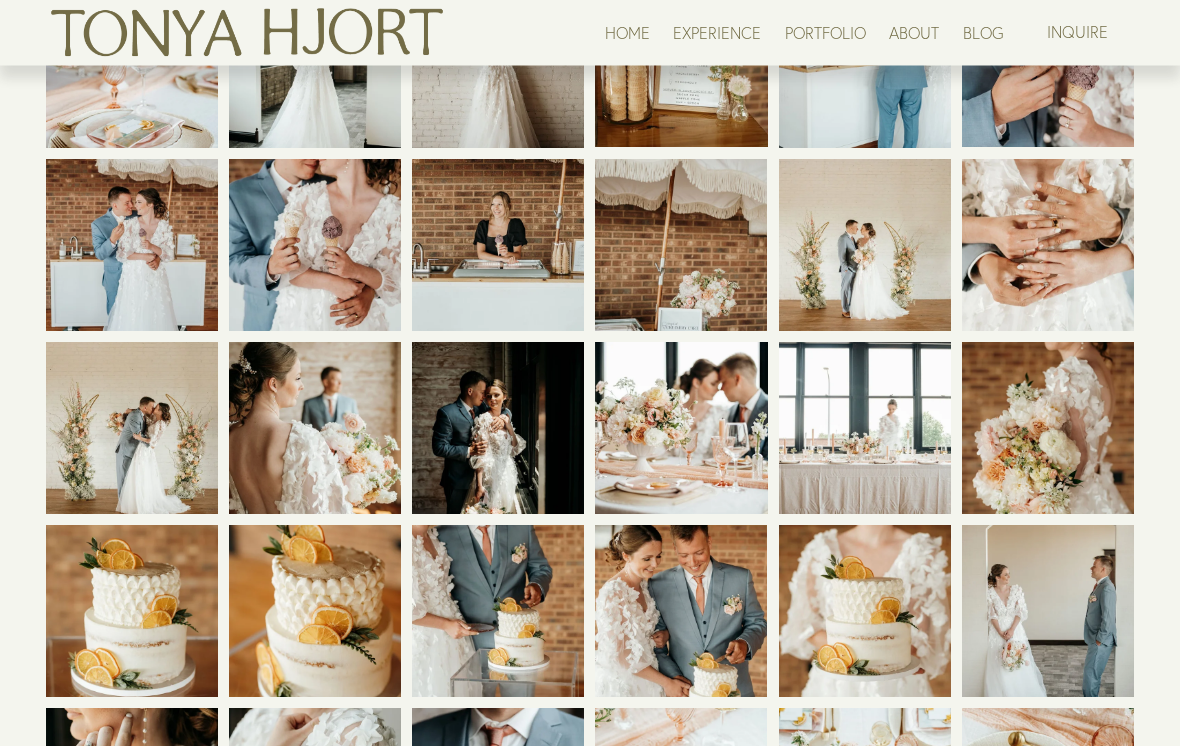 scroll, scrollTop: 6537, scrollLeft: 0, axis: vertical 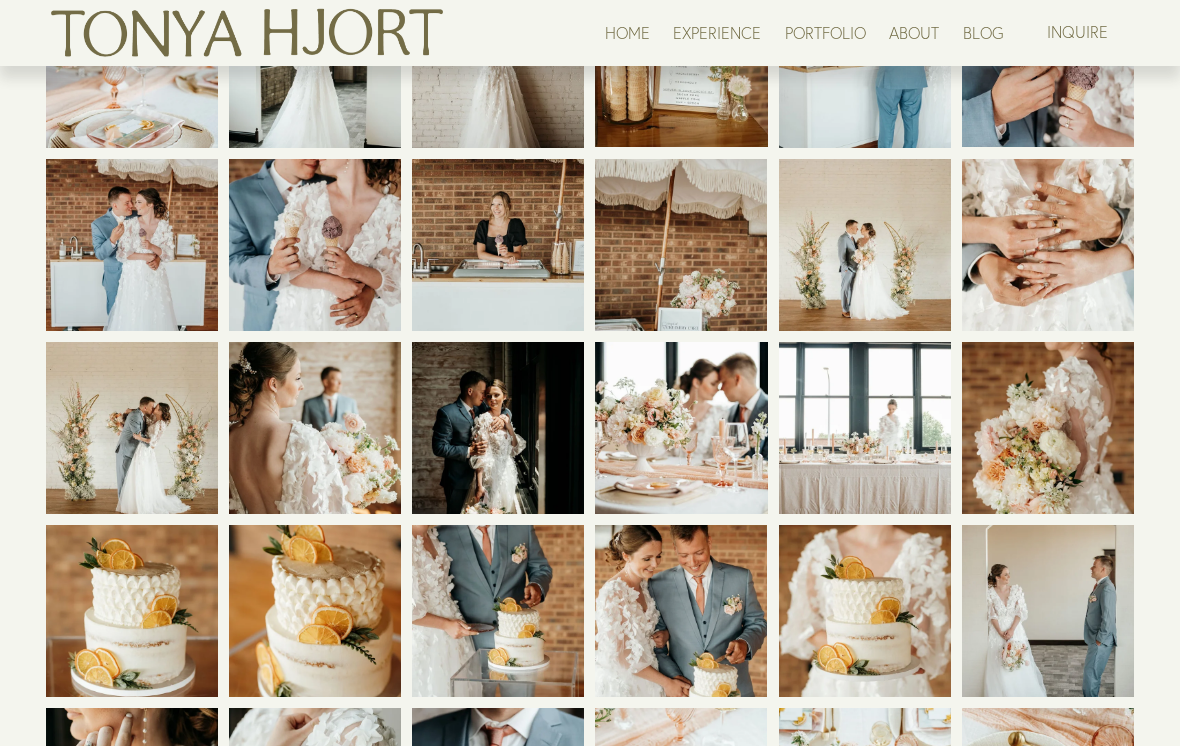 click at bounding box center (498, 428) 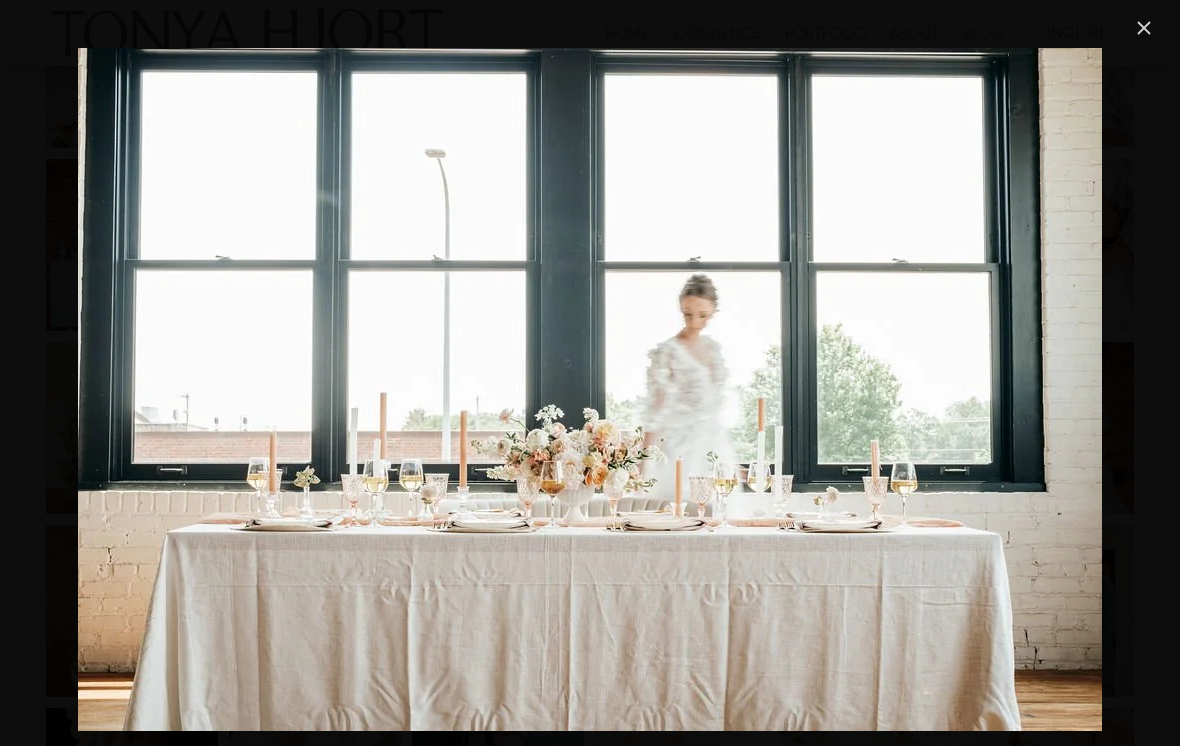 click at bounding box center [1144, 28] 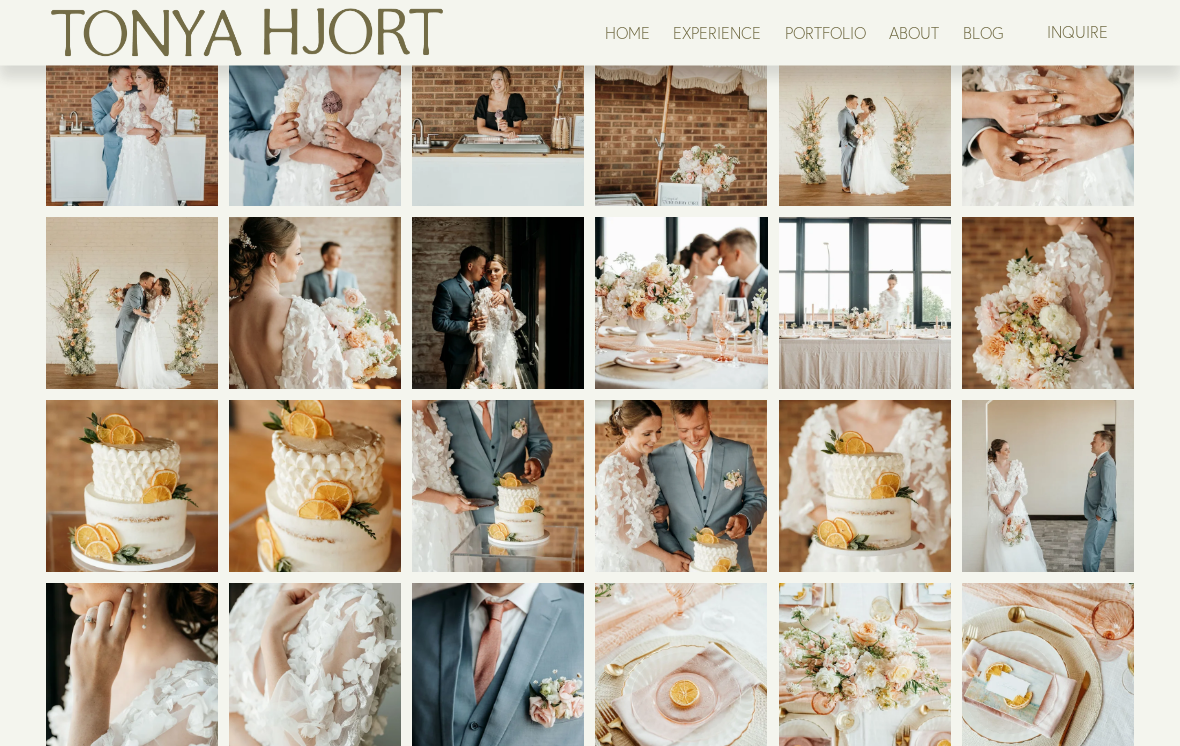 scroll, scrollTop: 6667, scrollLeft: 0, axis: vertical 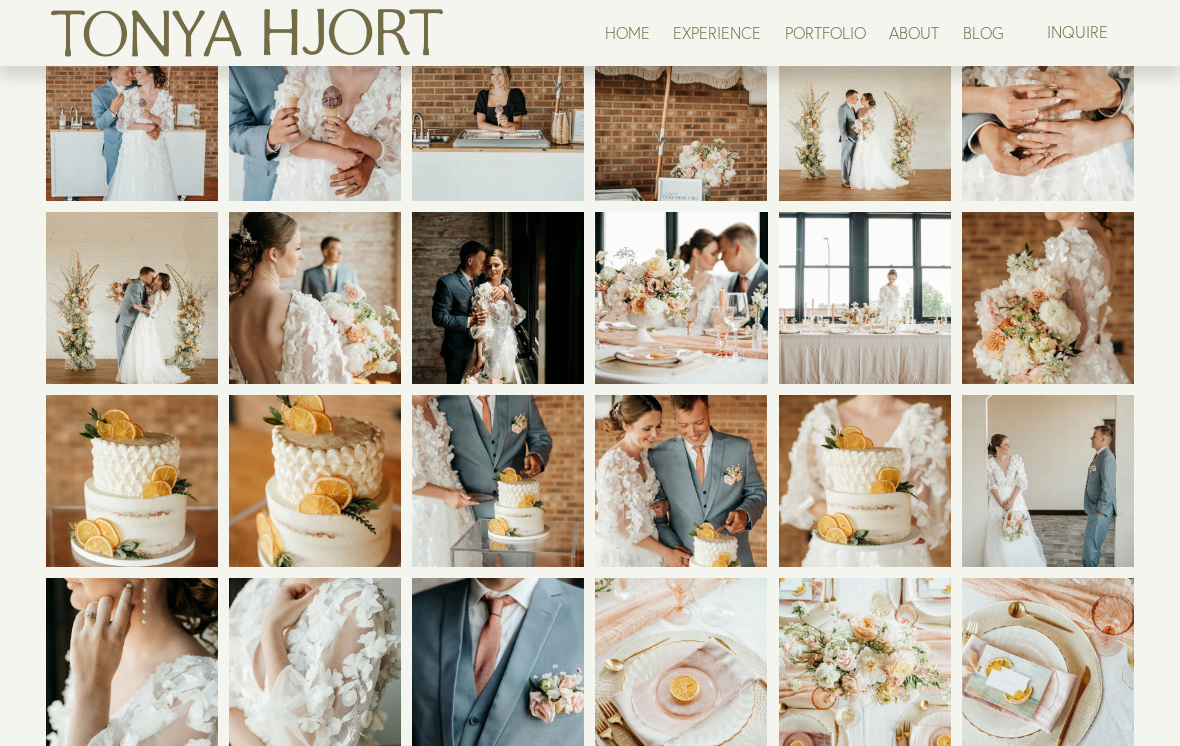 click at bounding box center [681, 481] 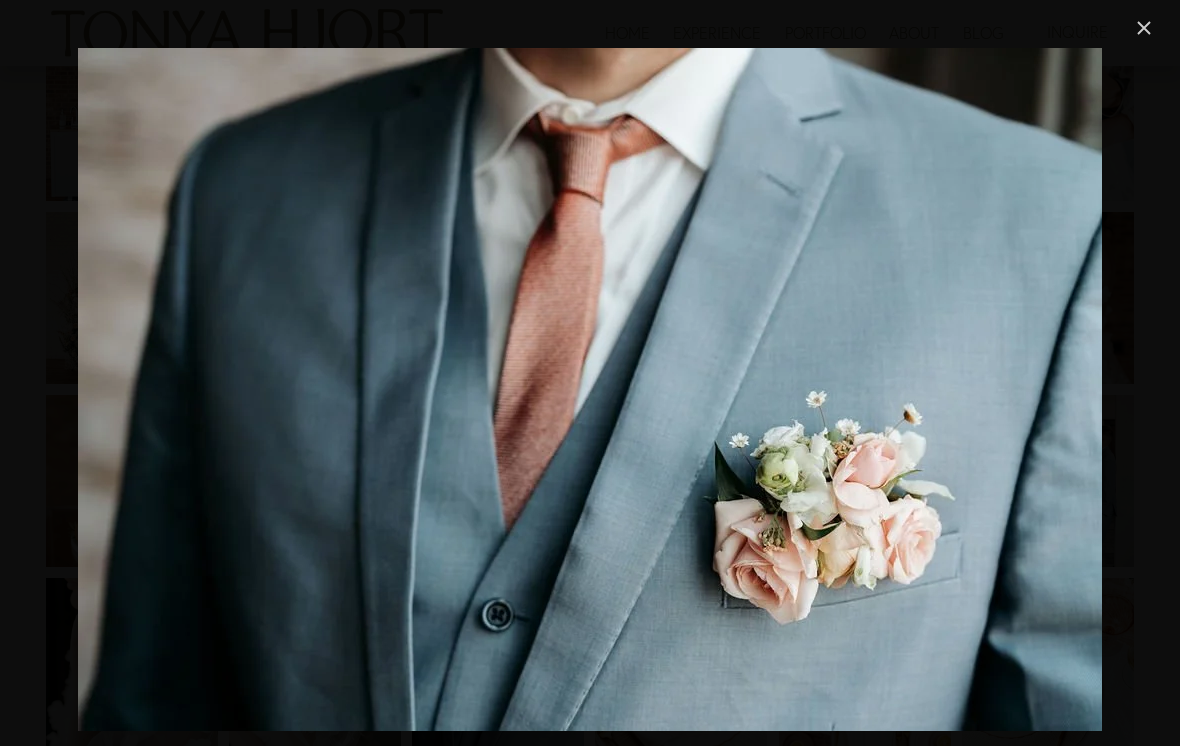 click at bounding box center (1144, 28) 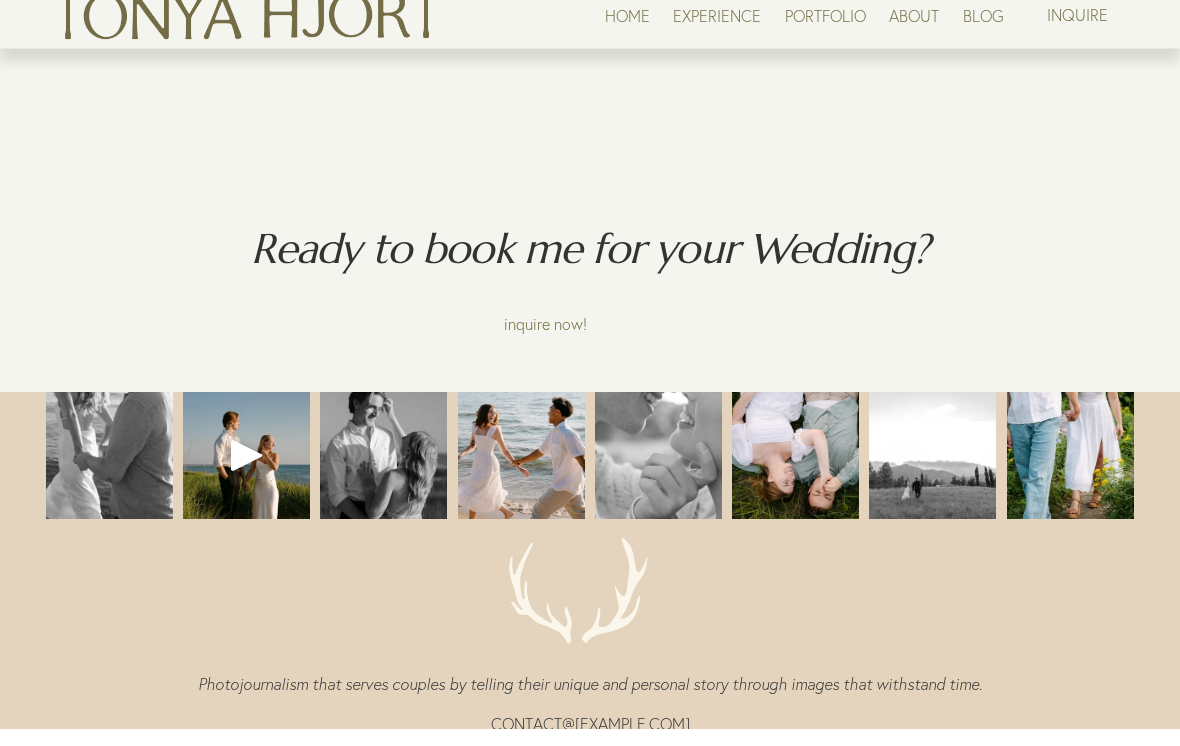 scroll, scrollTop: 7538, scrollLeft: 0, axis: vertical 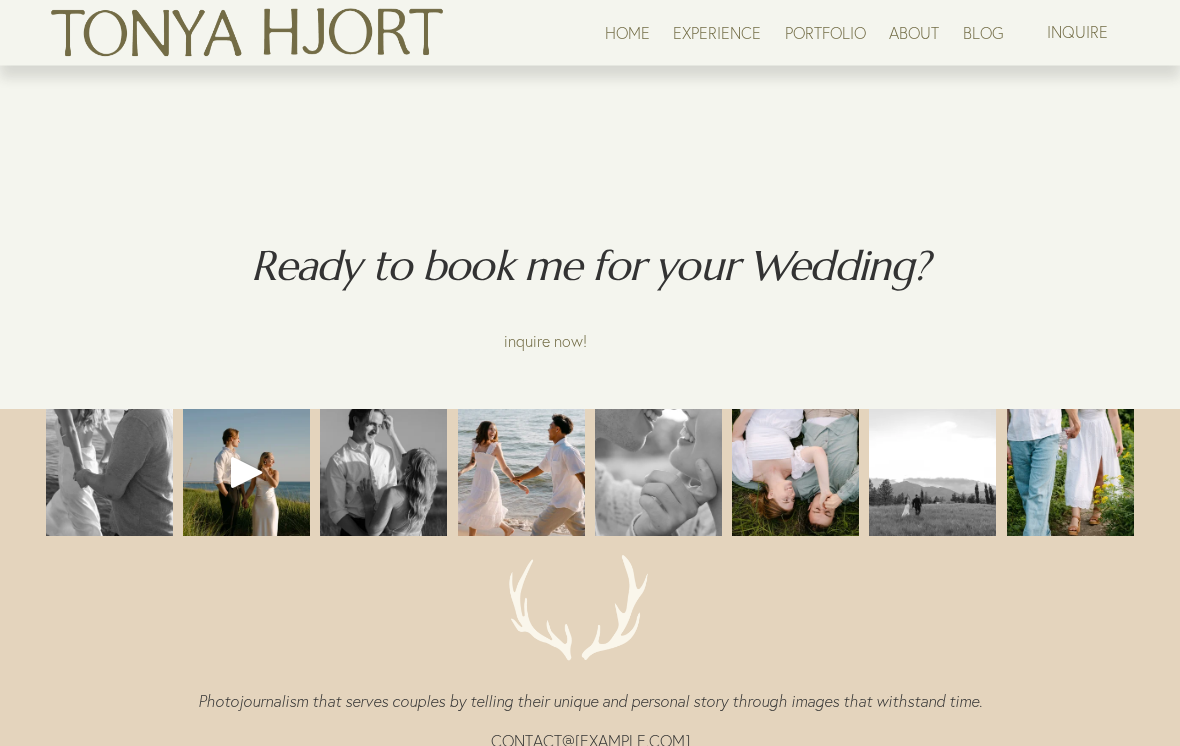 click at bounding box center [246, 473] 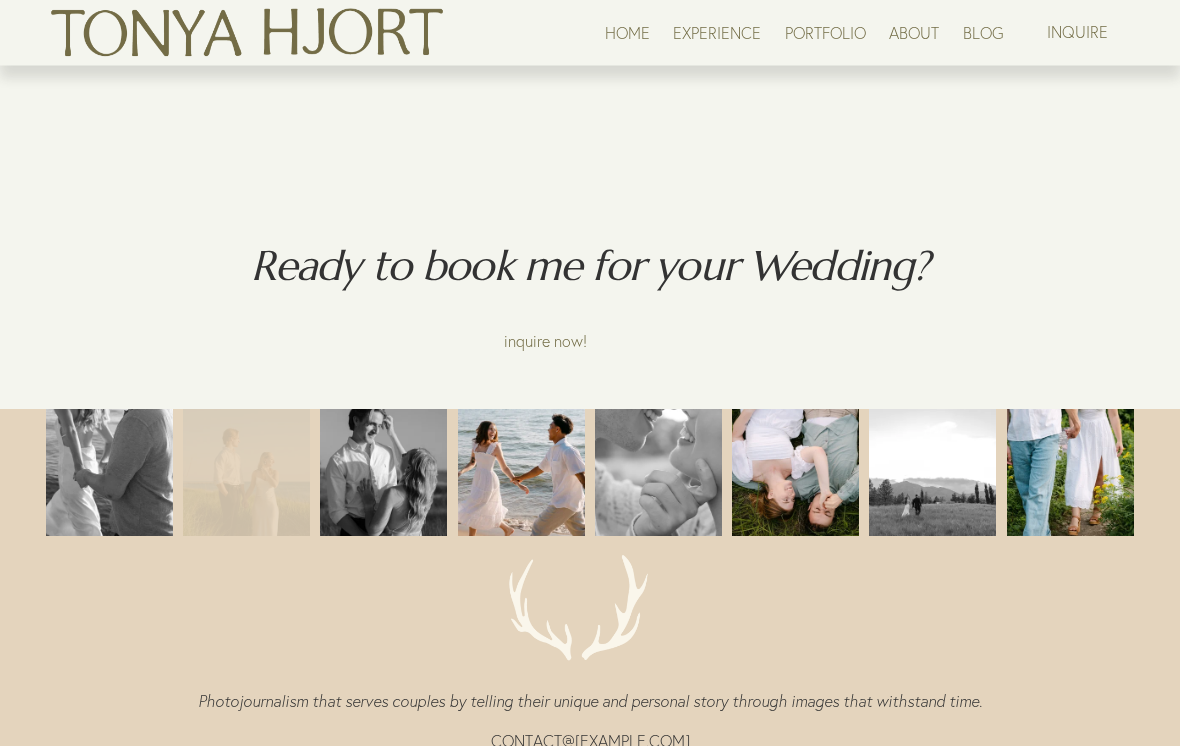 scroll, scrollTop: 7538, scrollLeft: 0, axis: vertical 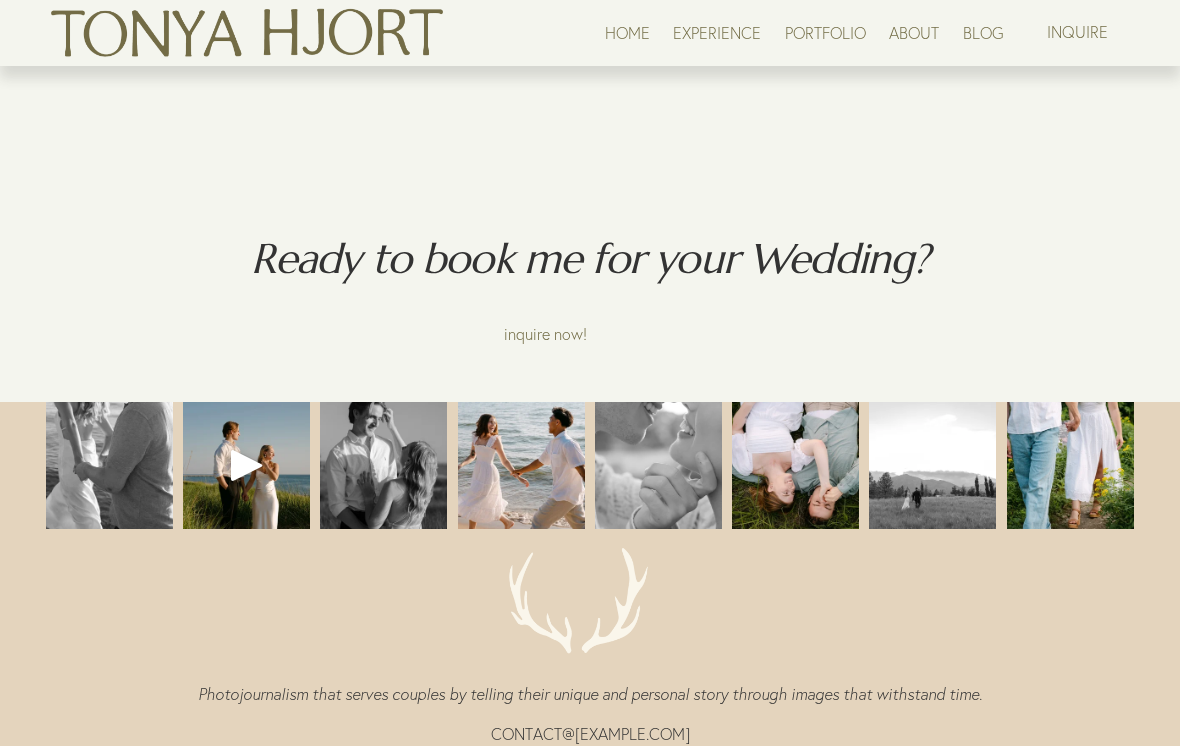 click at bounding box center [521, 465] 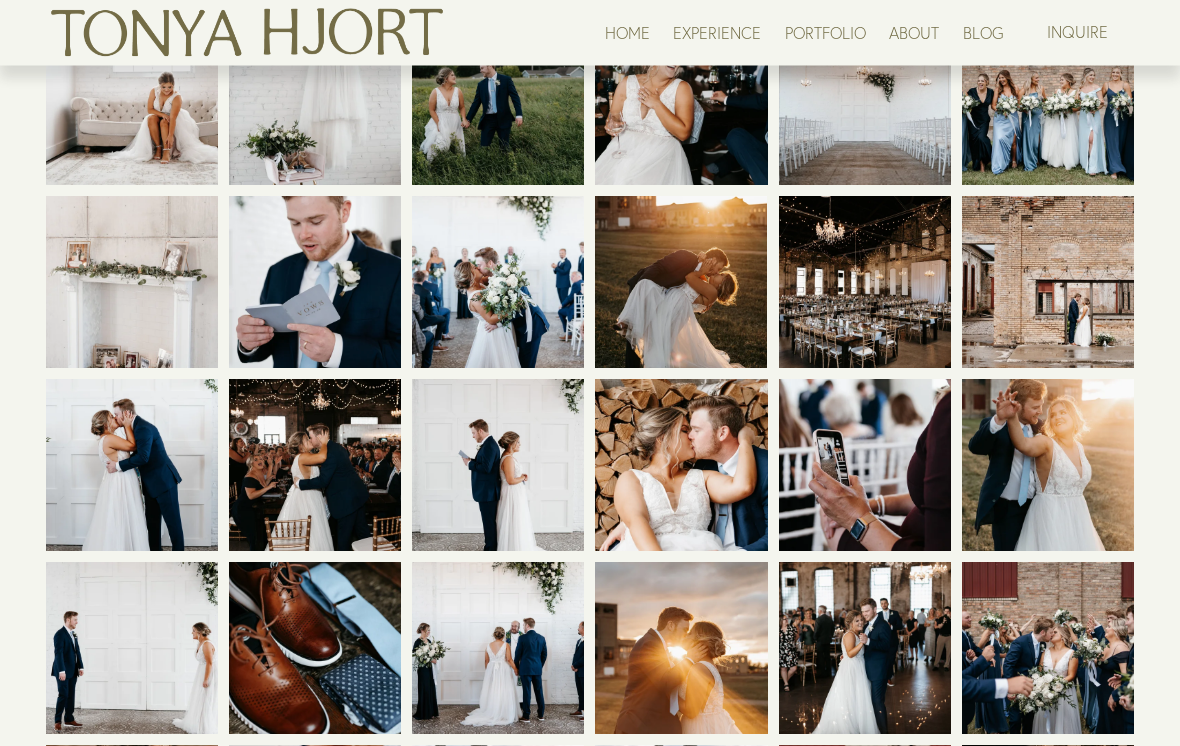 scroll, scrollTop: 0, scrollLeft: 0, axis: both 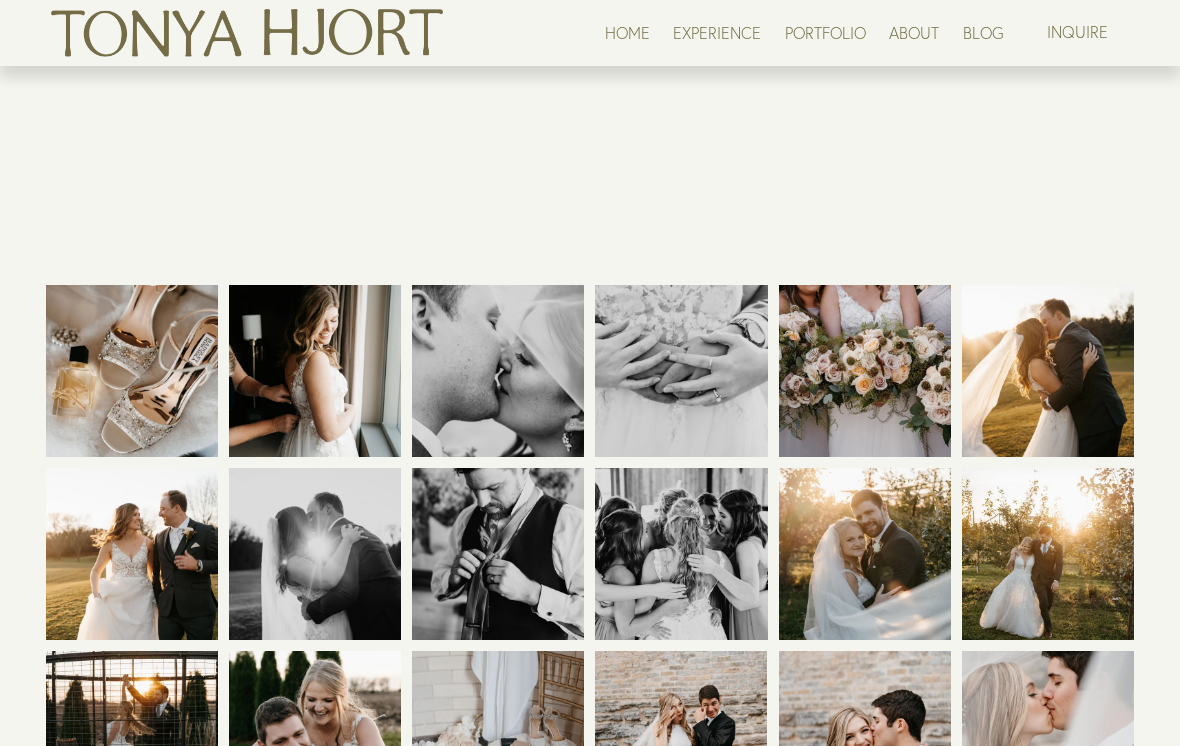 click on "HOME" at bounding box center [627, 32] 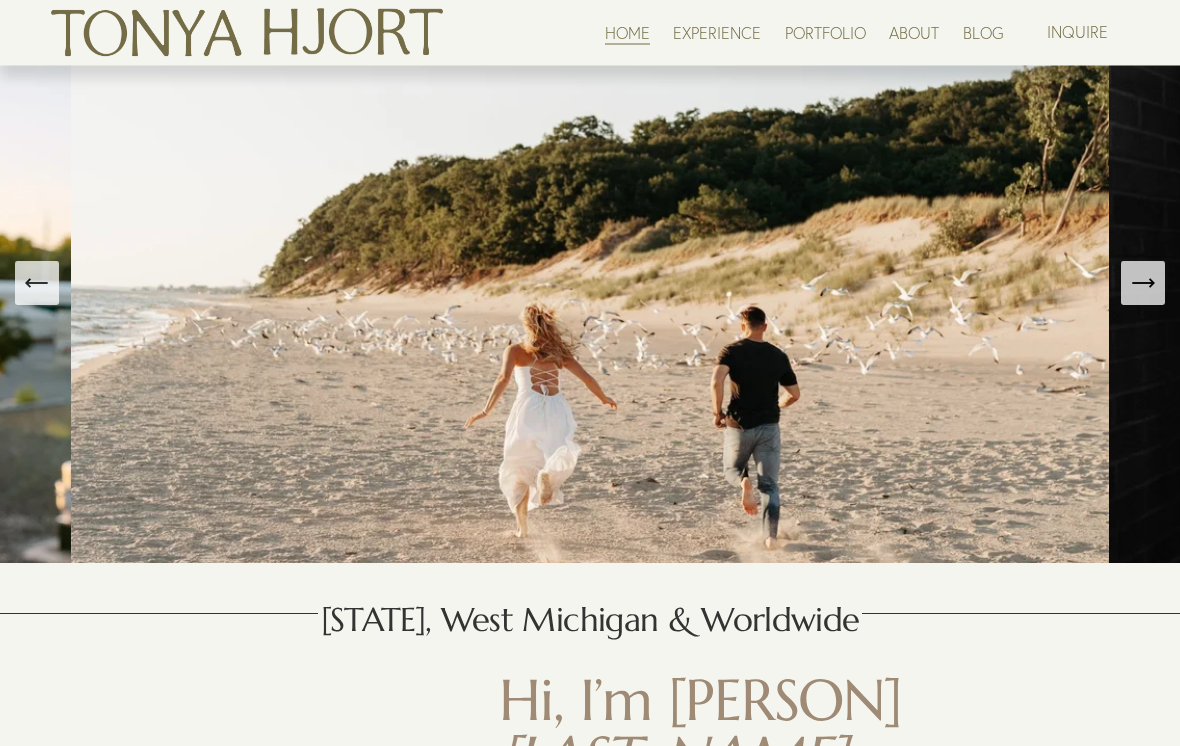 scroll, scrollTop: 0, scrollLeft: 0, axis: both 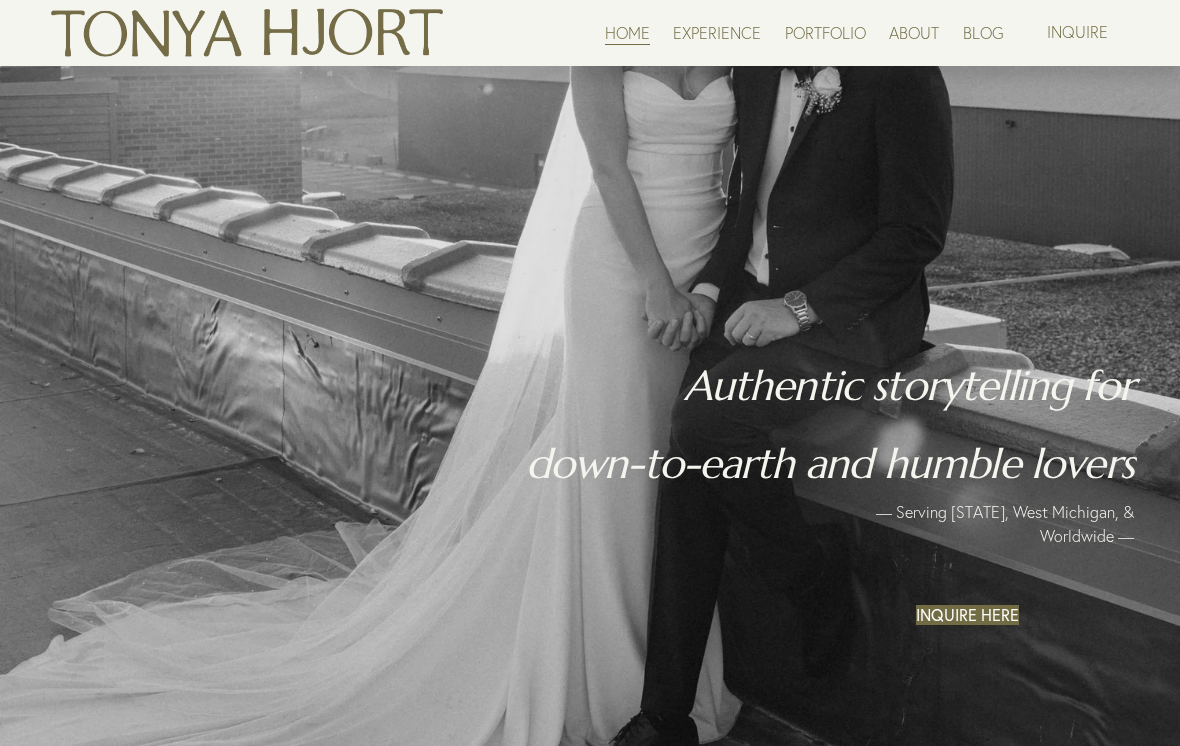 click on "ABOUT" at bounding box center (914, 32) 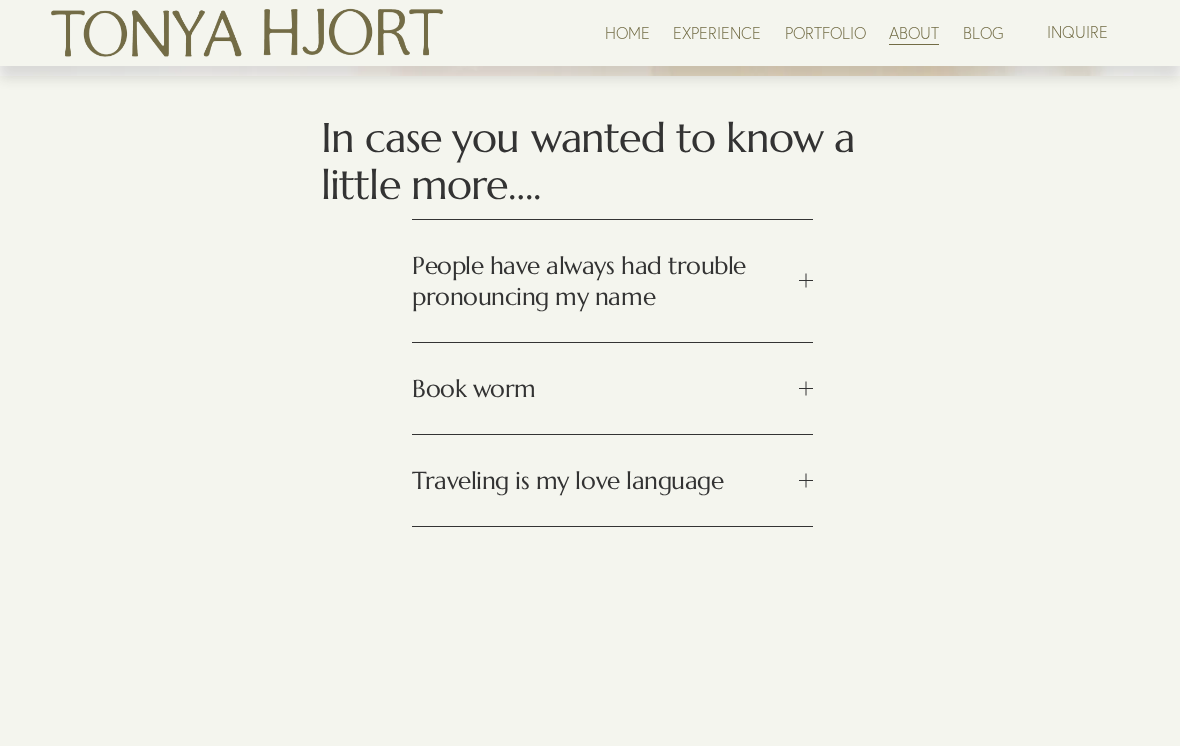 scroll, scrollTop: 1631, scrollLeft: 0, axis: vertical 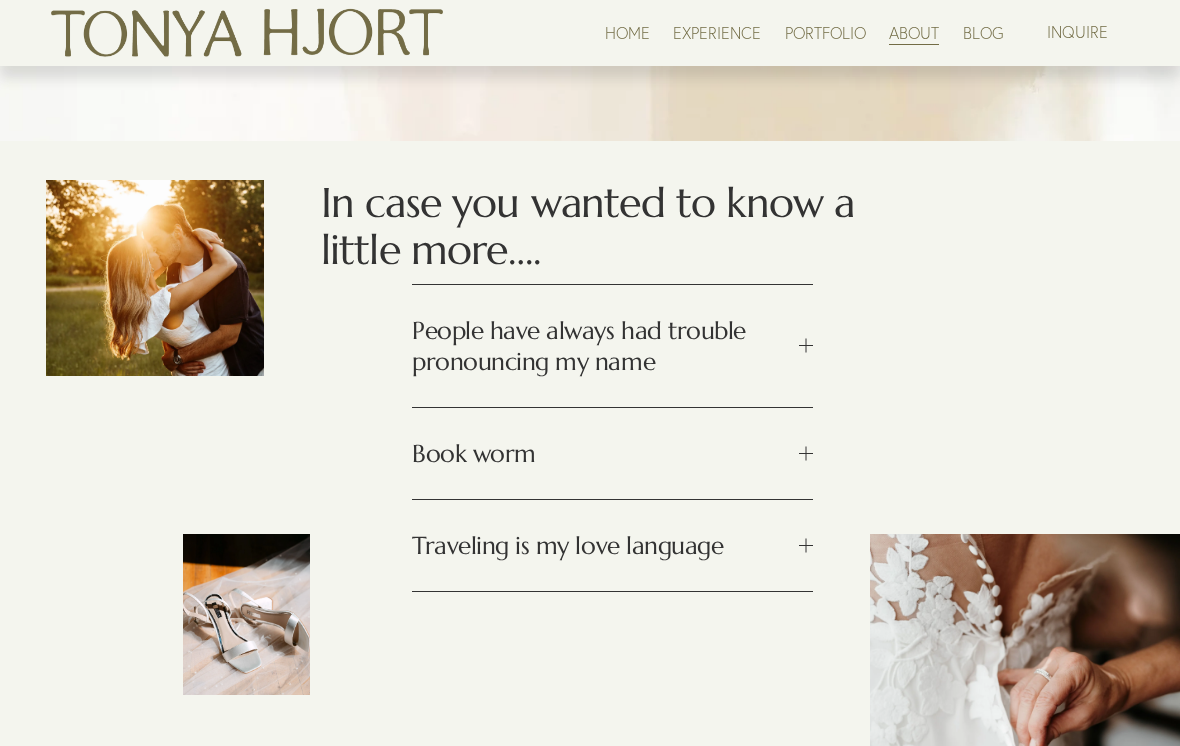 click at bounding box center [806, 345] 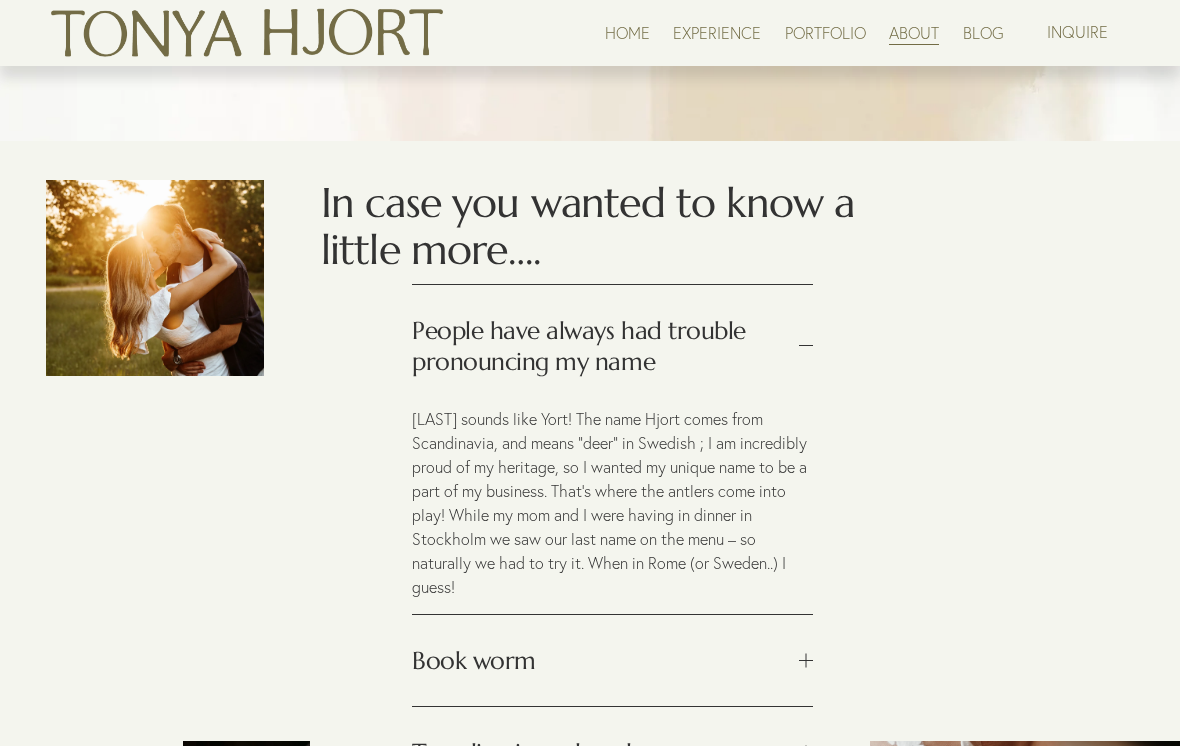 click on "People have always had trouble pronouncing my name" at bounding box center [605, 346] 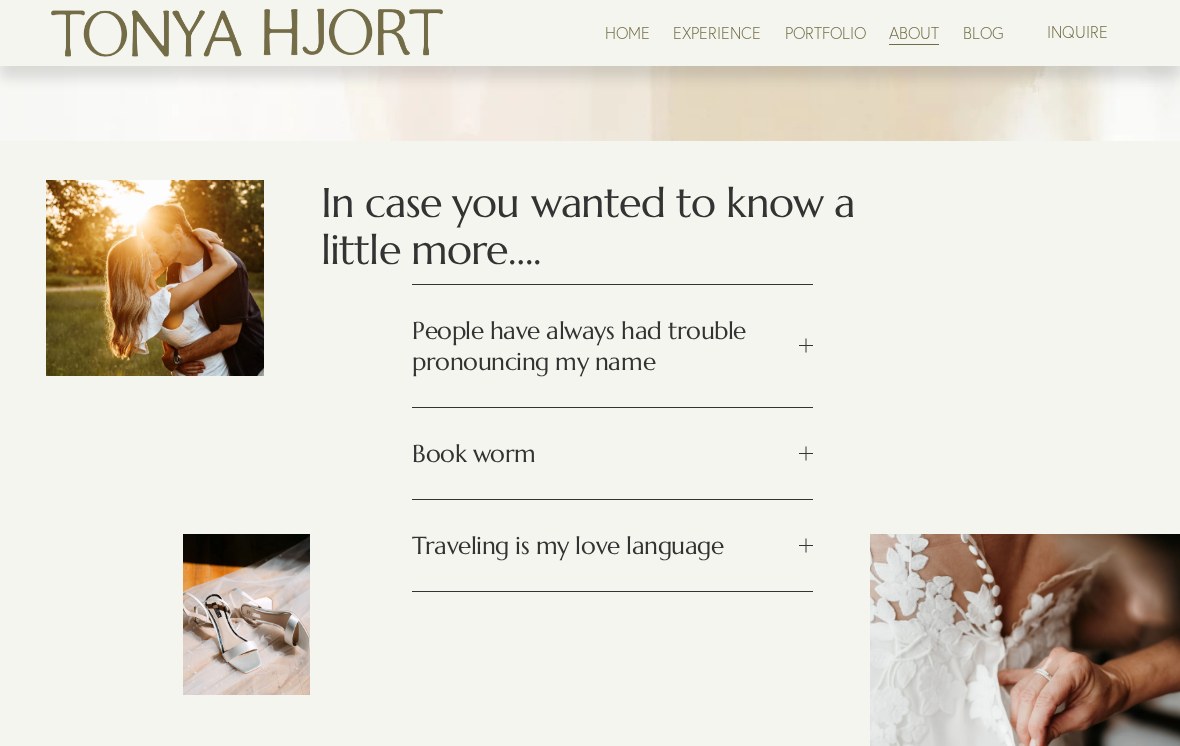 click at bounding box center (806, 346) 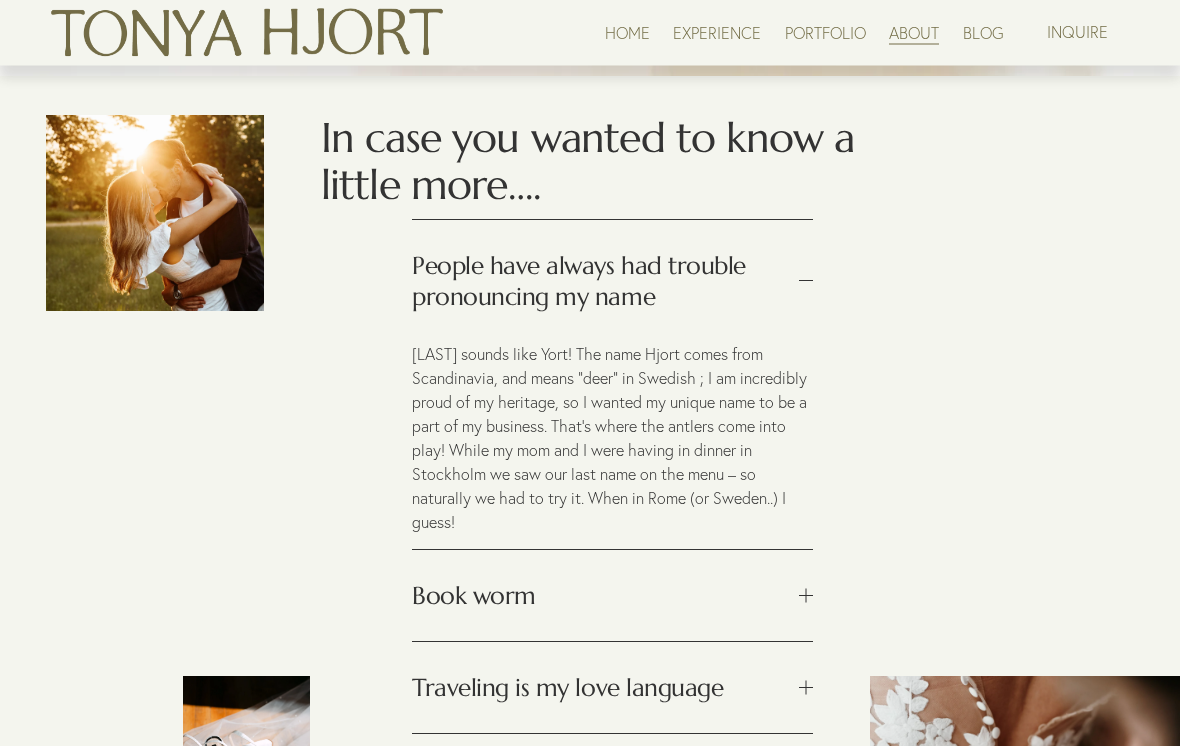 scroll, scrollTop: 1696, scrollLeft: 0, axis: vertical 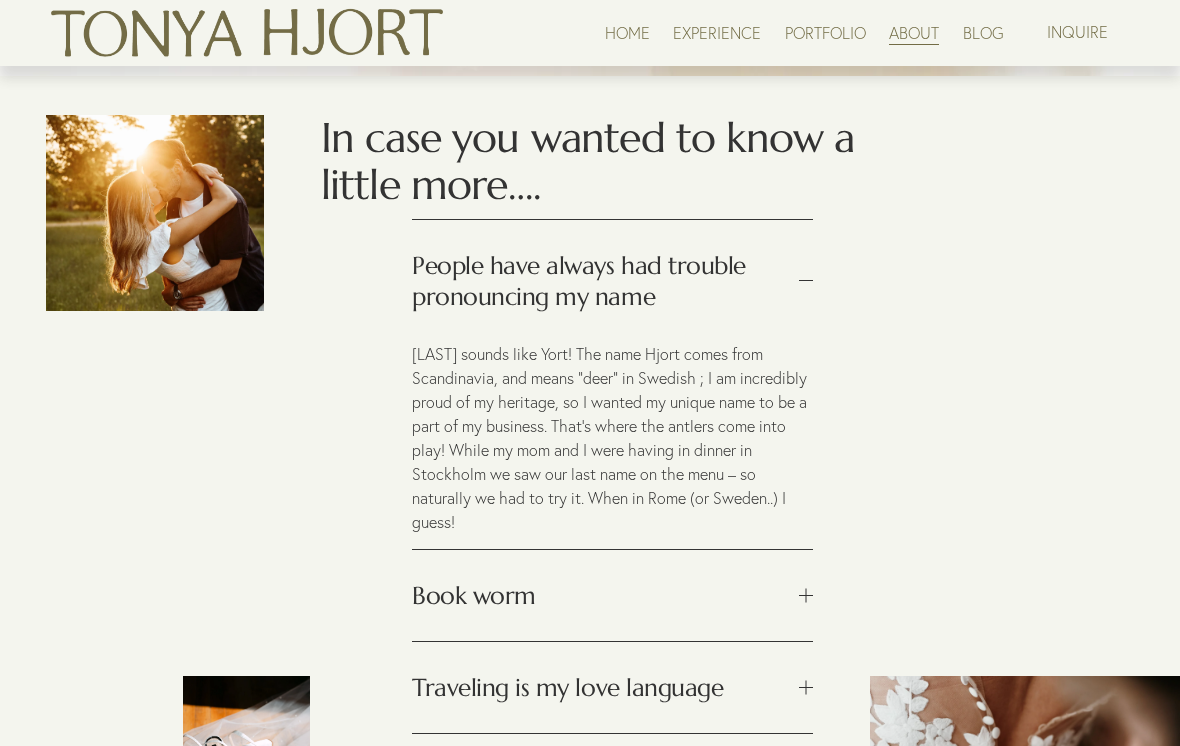 click on "People have always had trouble pronouncing my name" at bounding box center [605, 281] 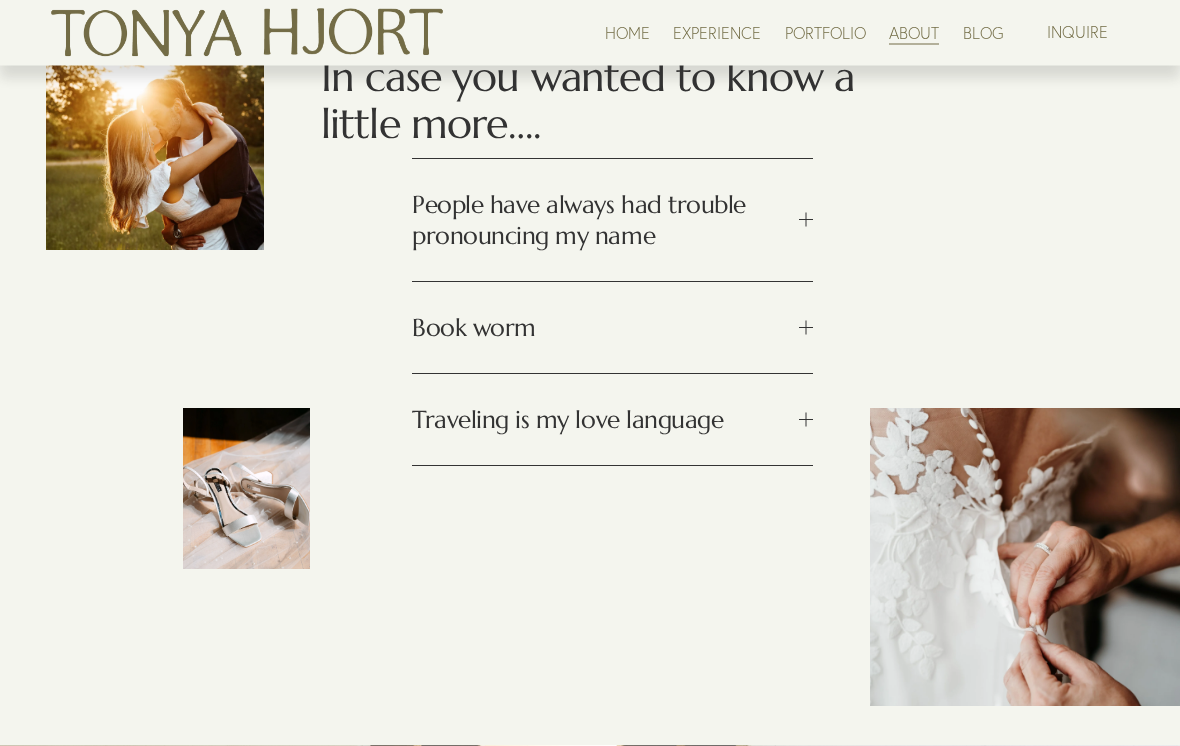 click on "Book worm" at bounding box center [605, 328] 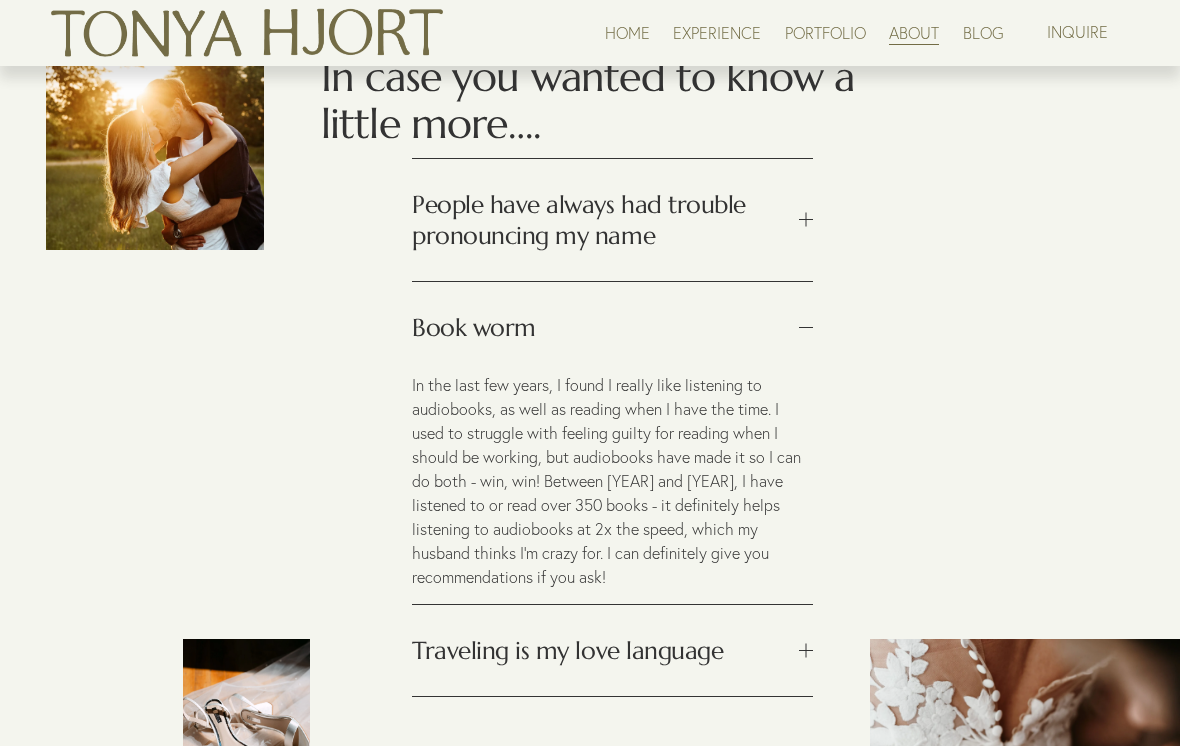 click on "Book worm" at bounding box center [605, 327] 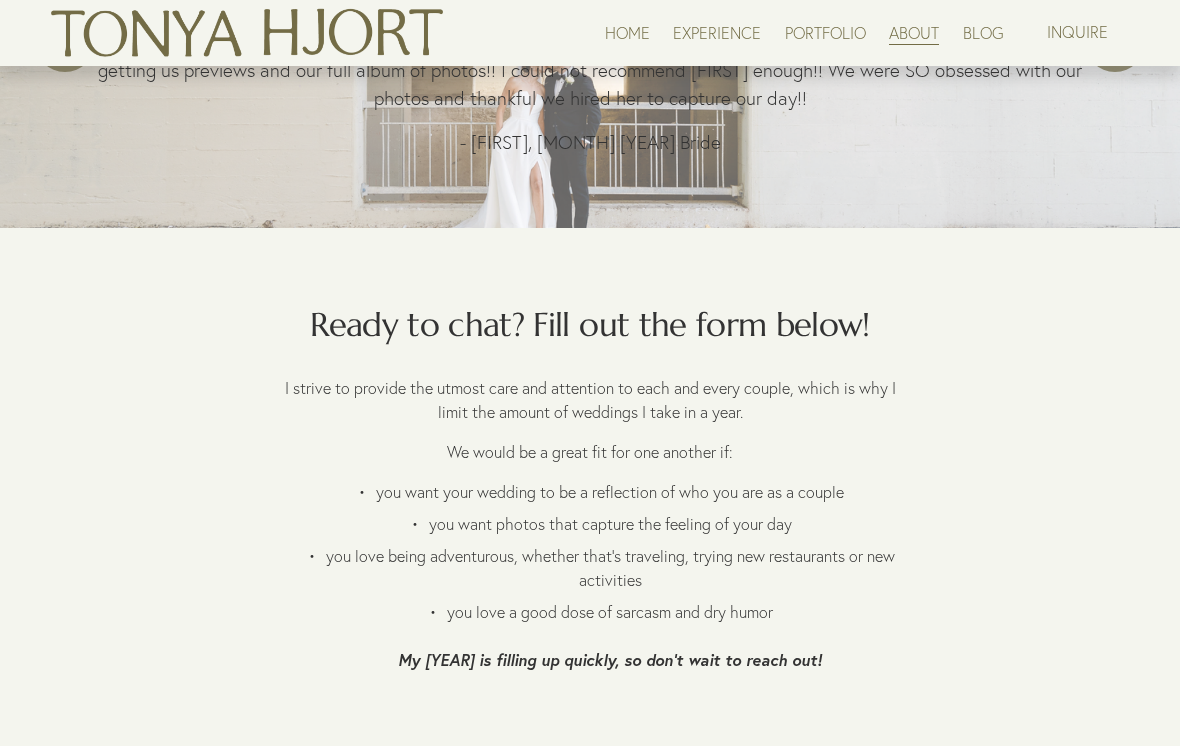 scroll, scrollTop: 2567, scrollLeft: 0, axis: vertical 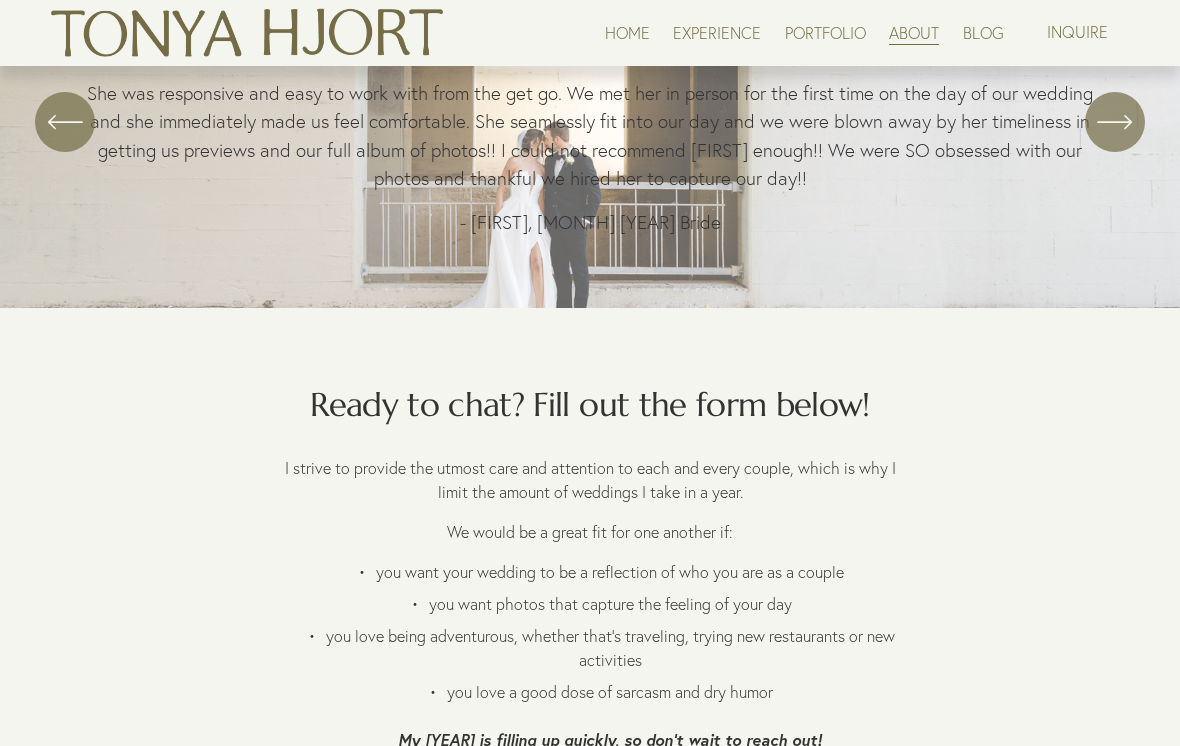 click on "EXPERIENCE" at bounding box center (717, 32) 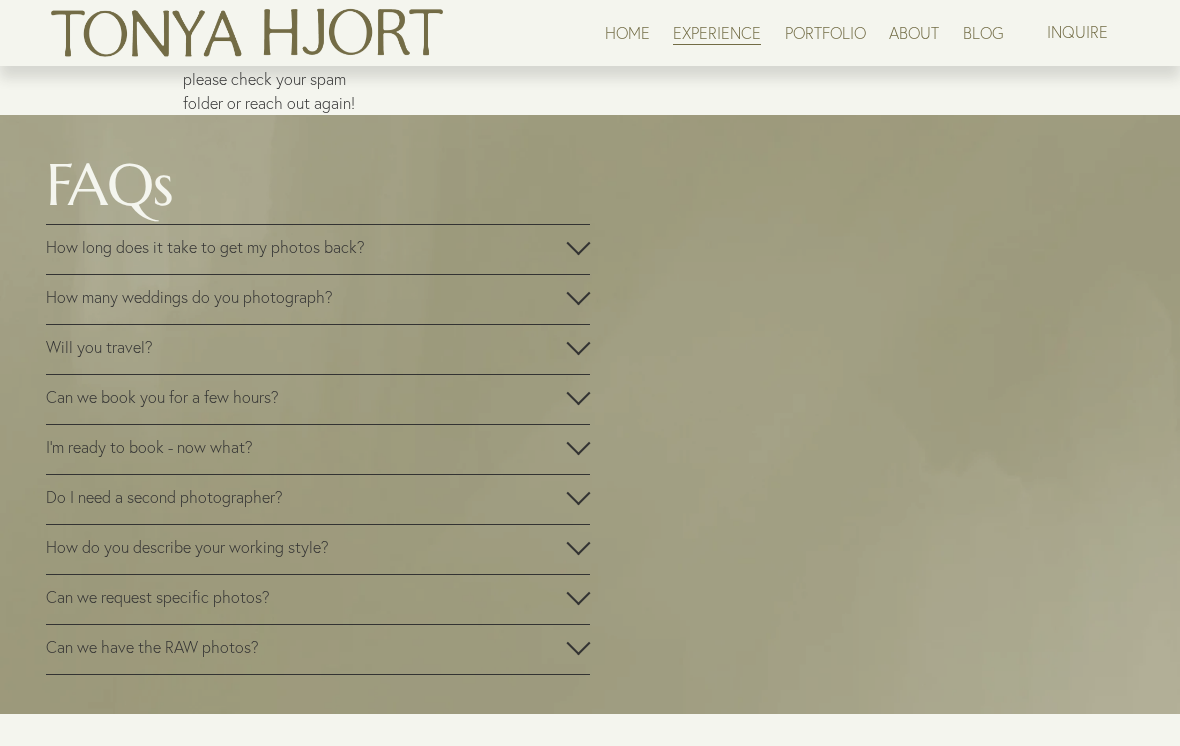 scroll, scrollTop: 3091, scrollLeft: 0, axis: vertical 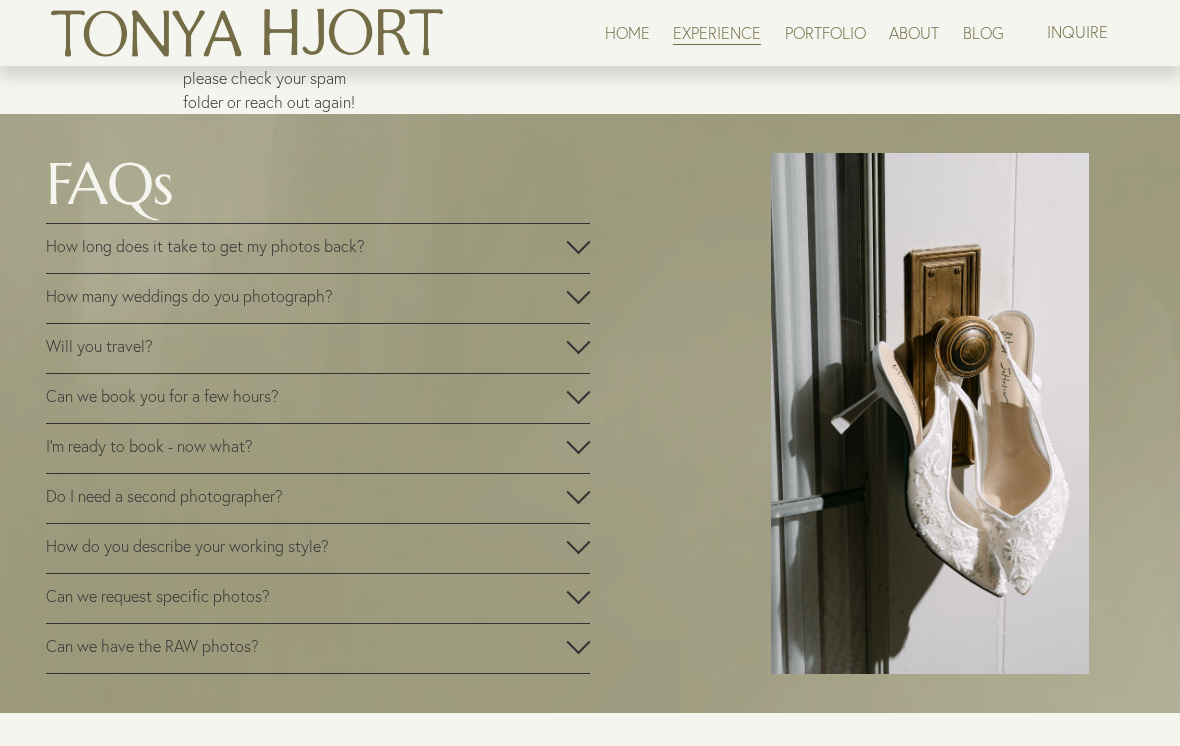 click at bounding box center [578, 246] 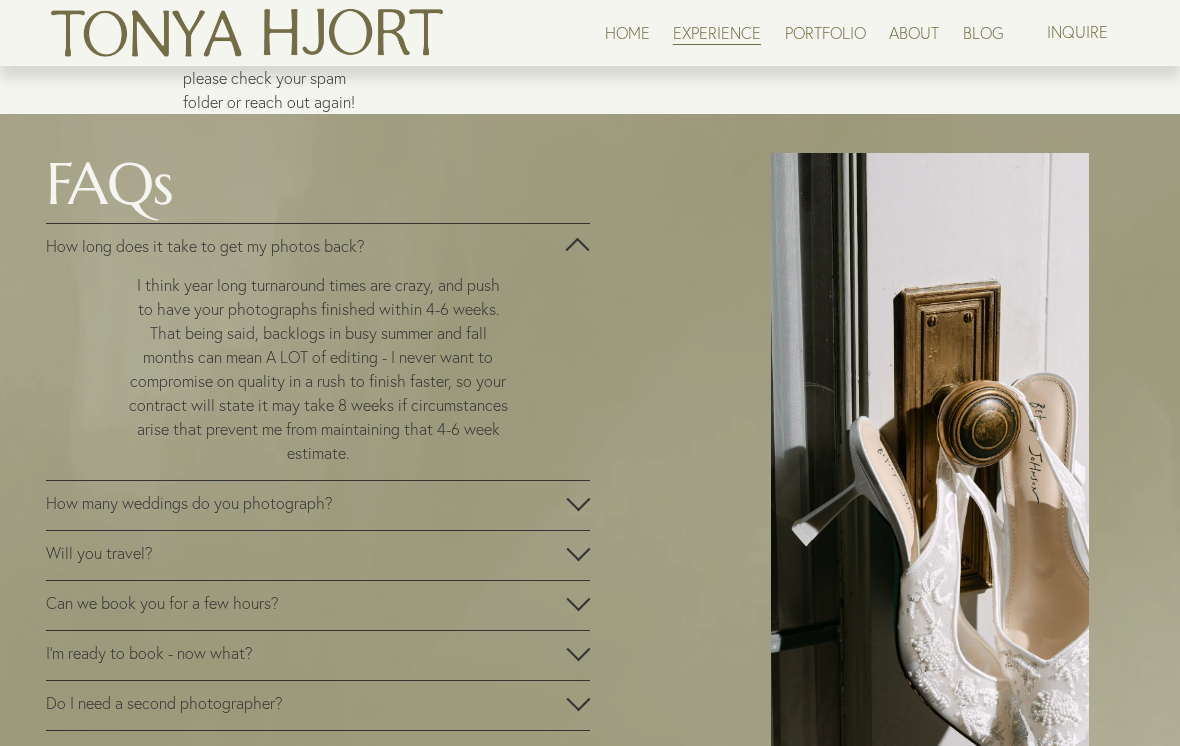 click on "How long does it take to get my photos back?" at bounding box center (318, 248) 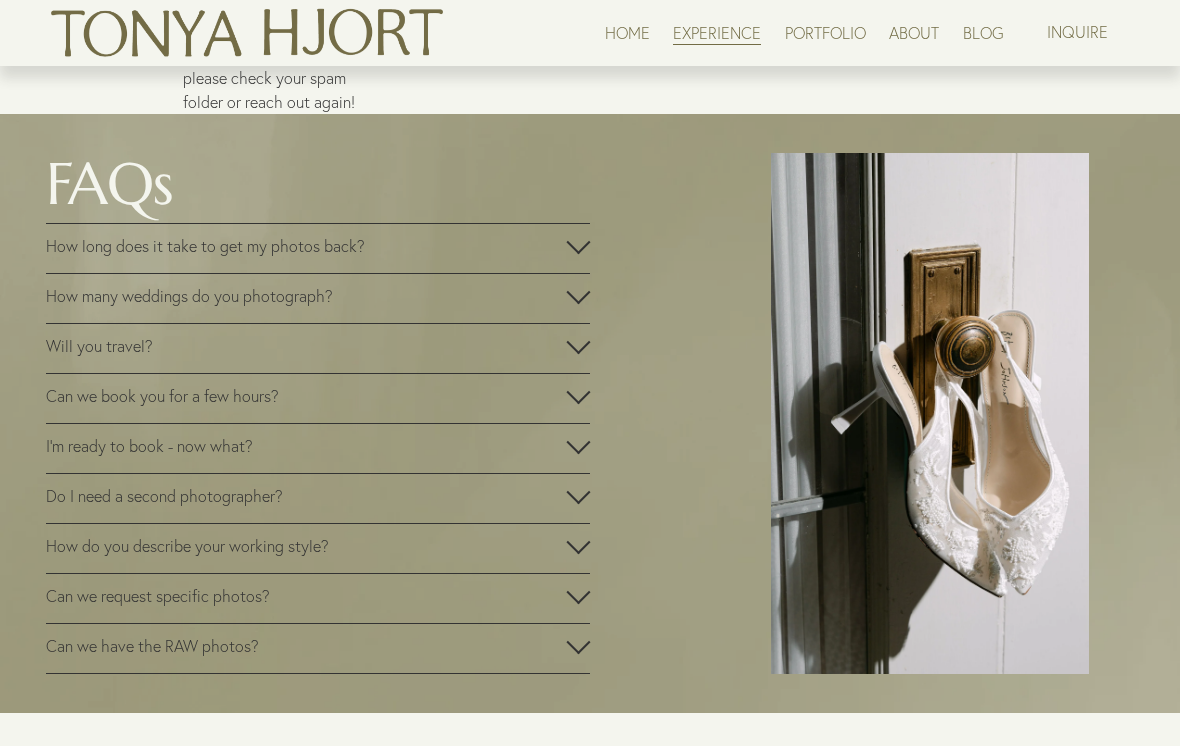 click at bounding box center (578, 292) 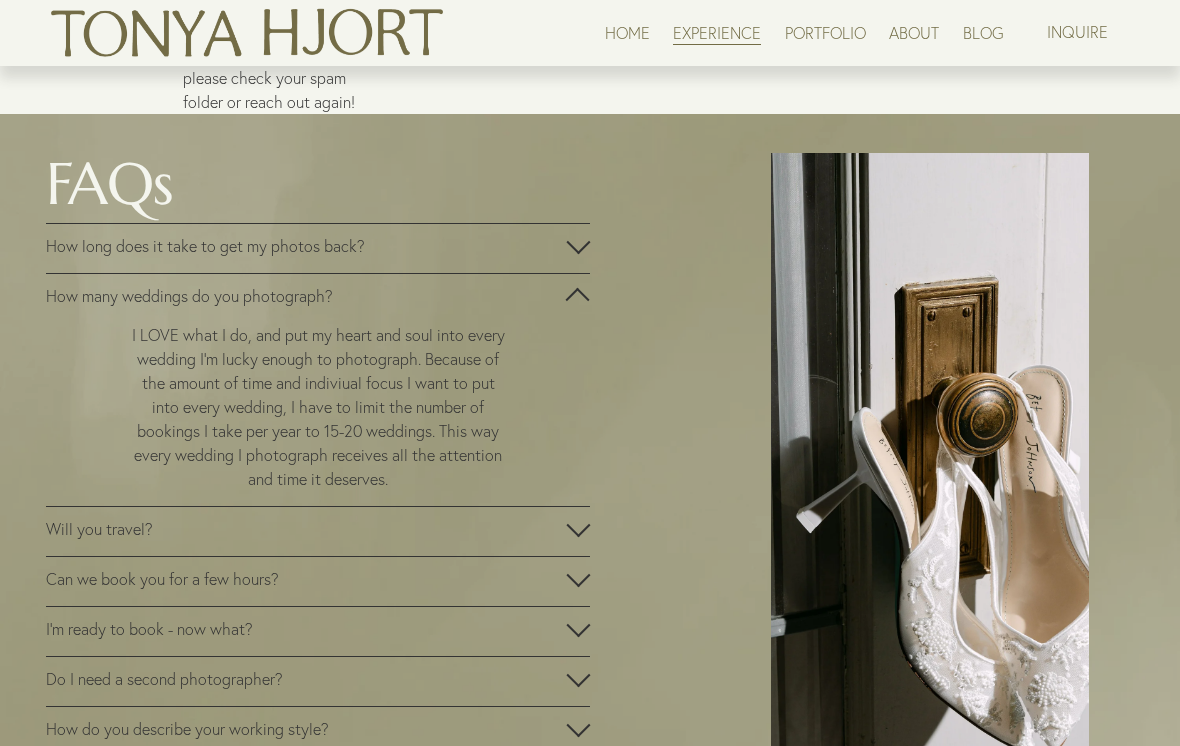 click at bounding box center (578, 296) 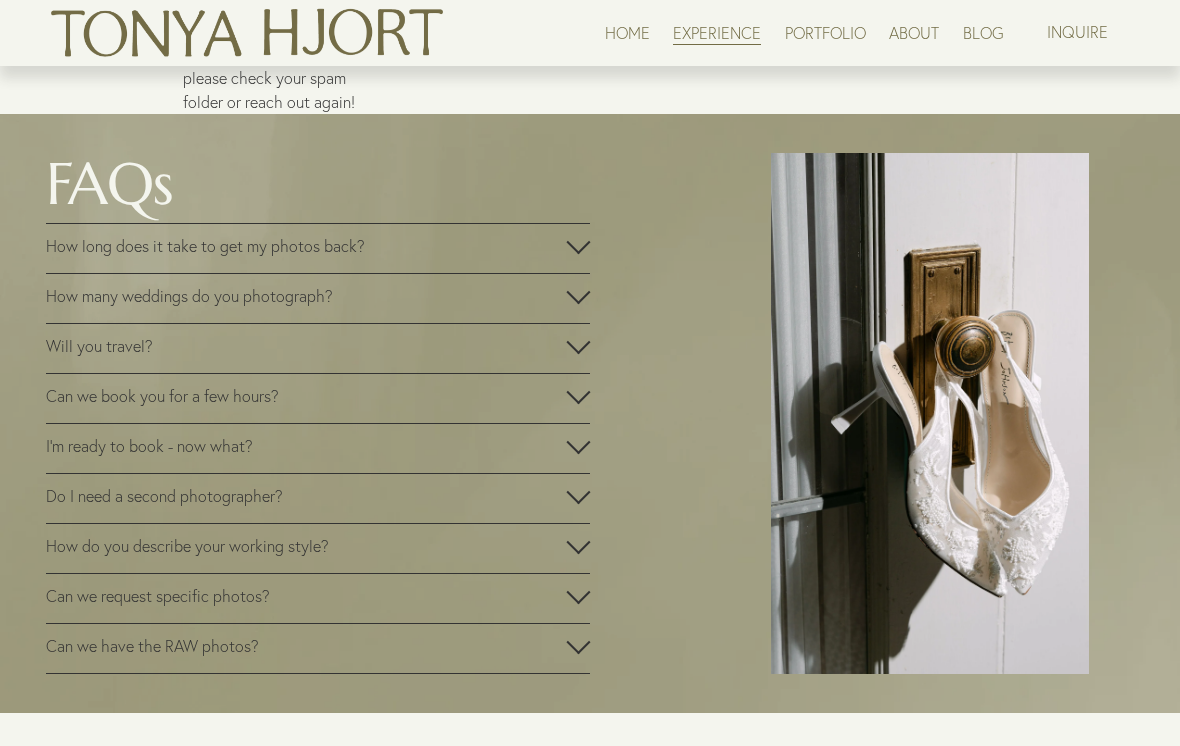 click at bounding box center [578, 342] 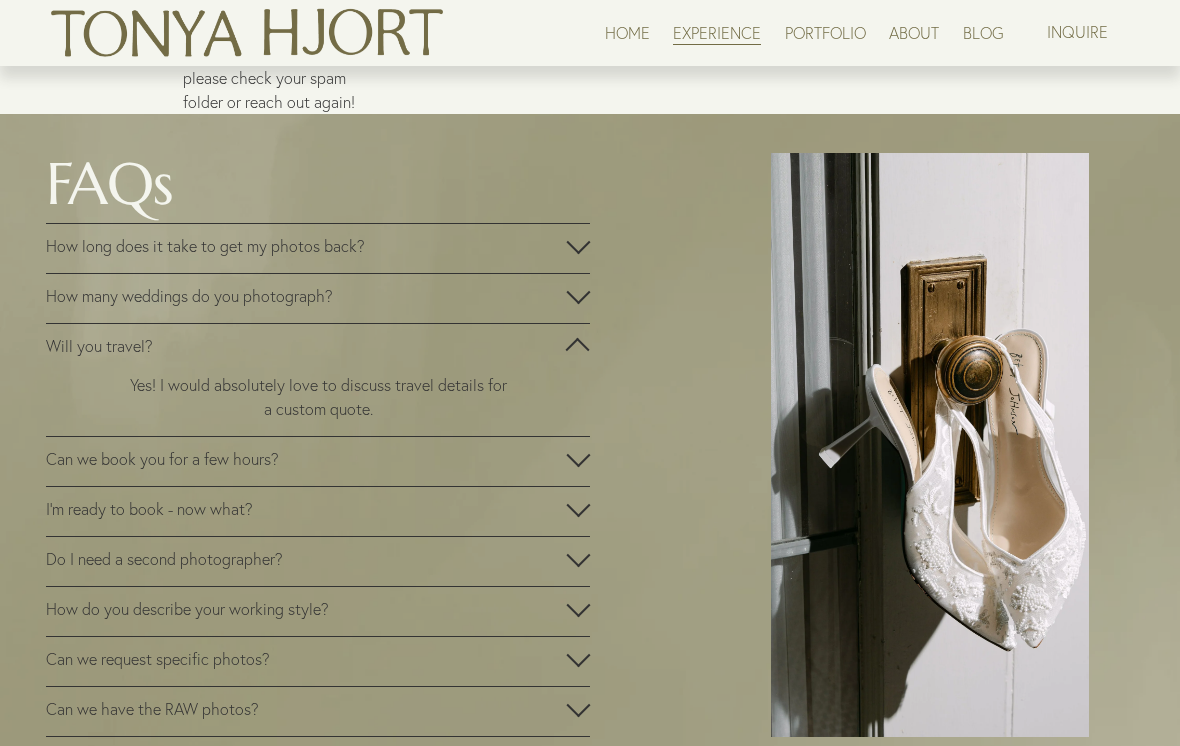 click at bounding box center (578, 346) 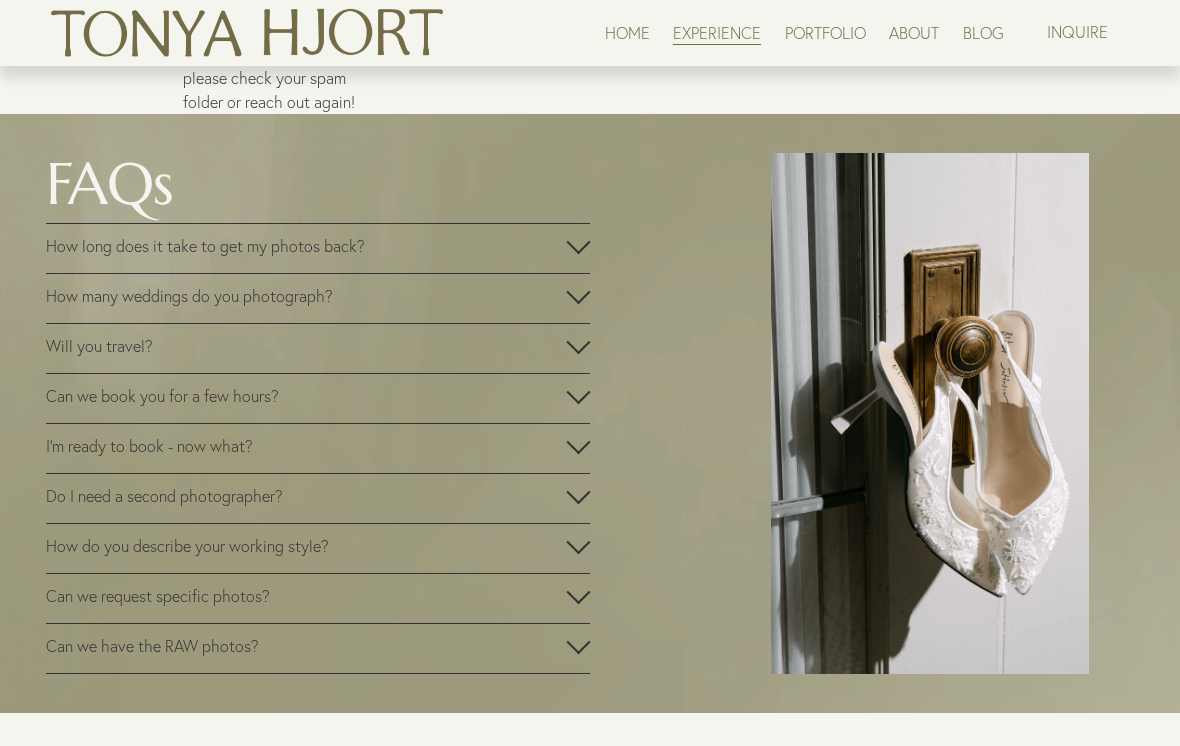 click at bounding box center (578, 392) 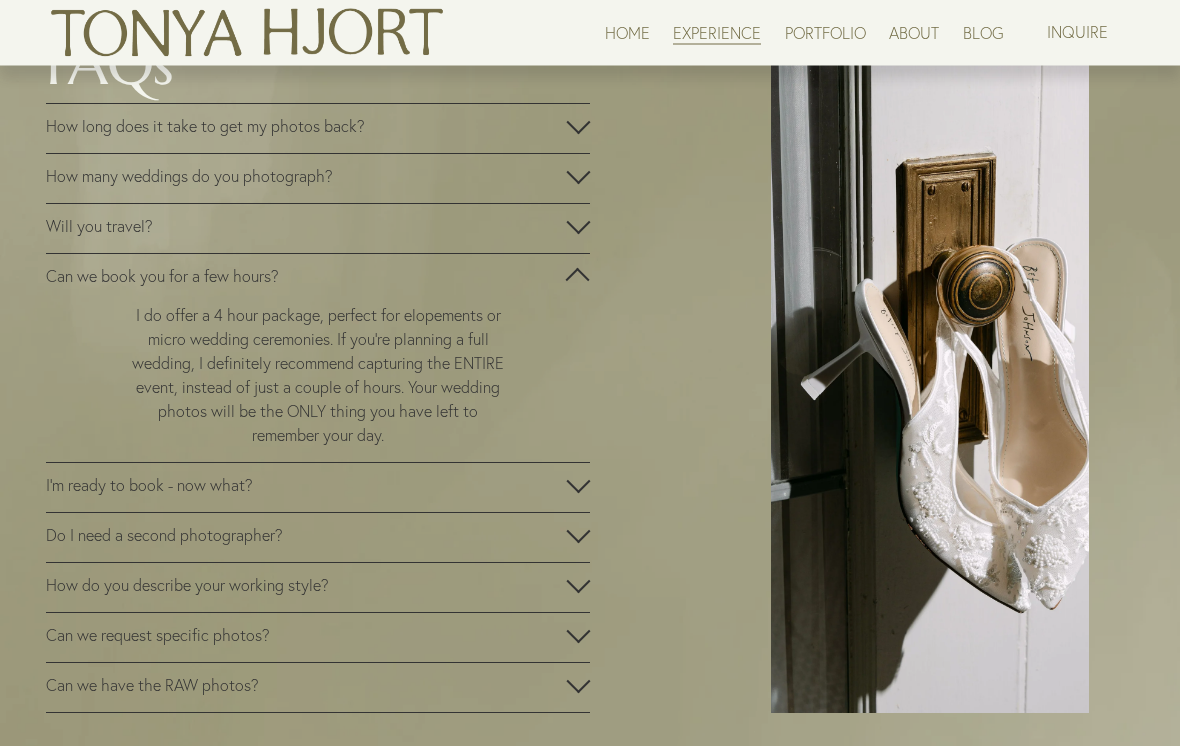scroll, scrollTop: 3213, scrollLeft: 0, axis: vertical 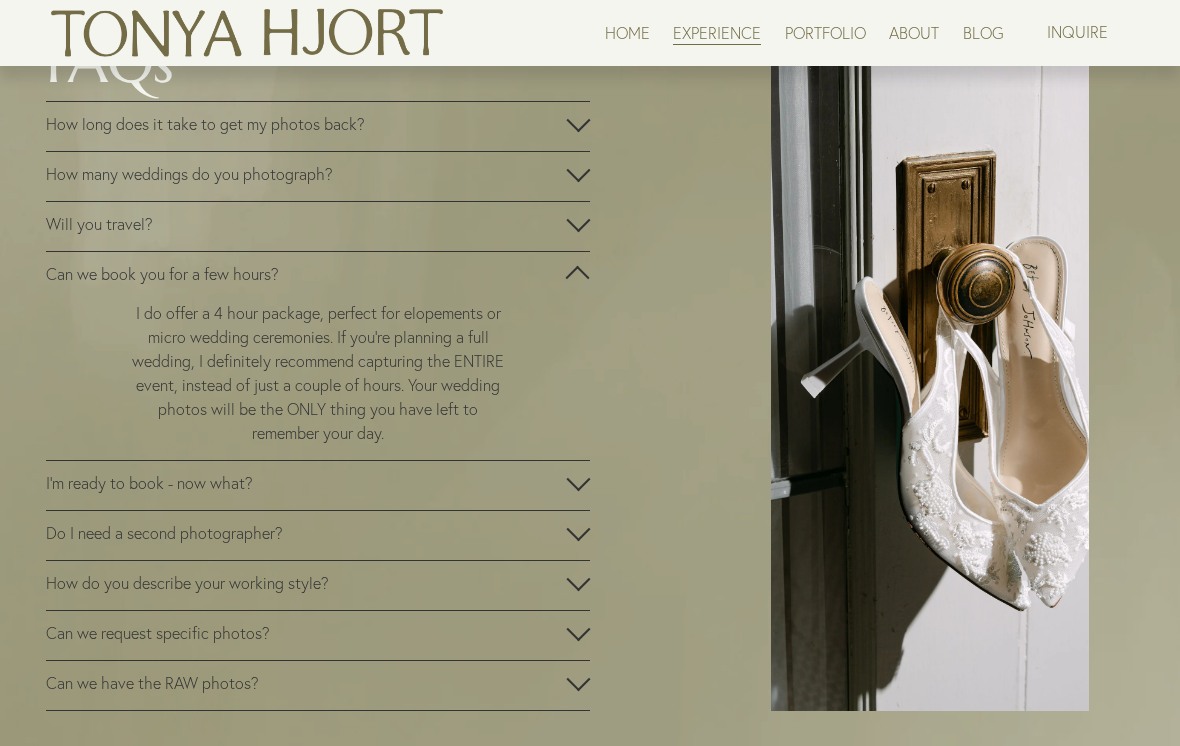 click at bounding box center (578, 274) 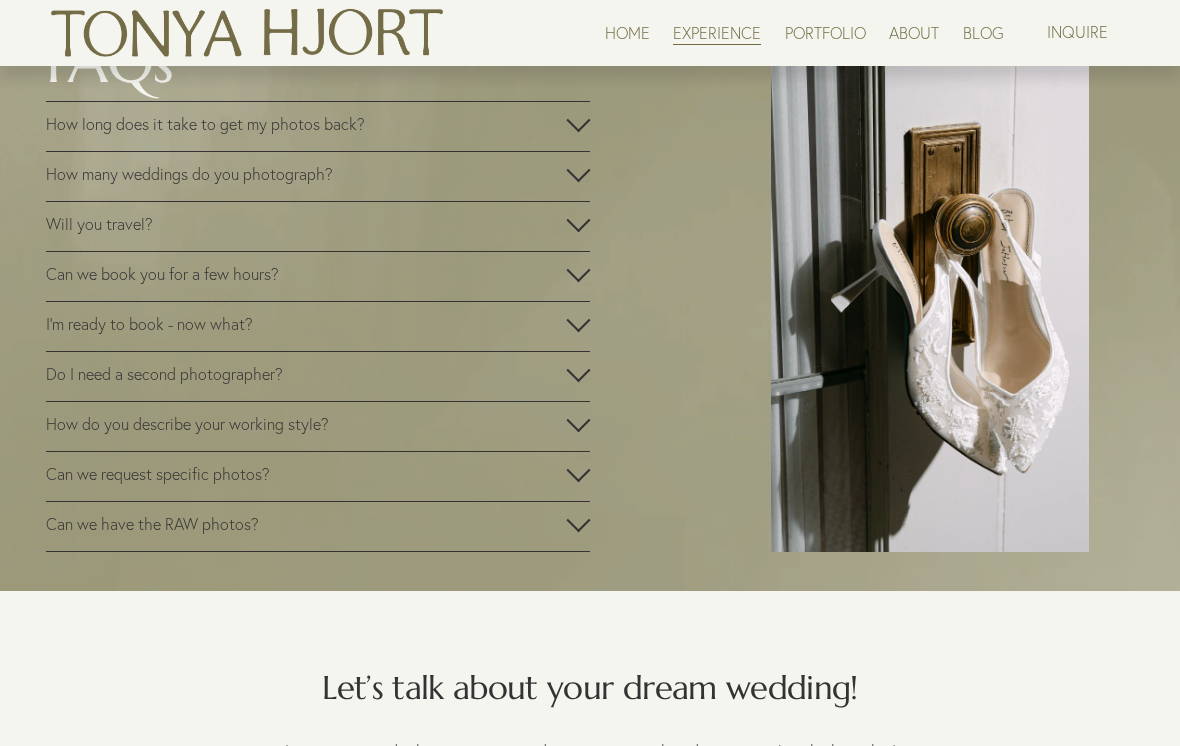 click at bounding box center (578, 324) 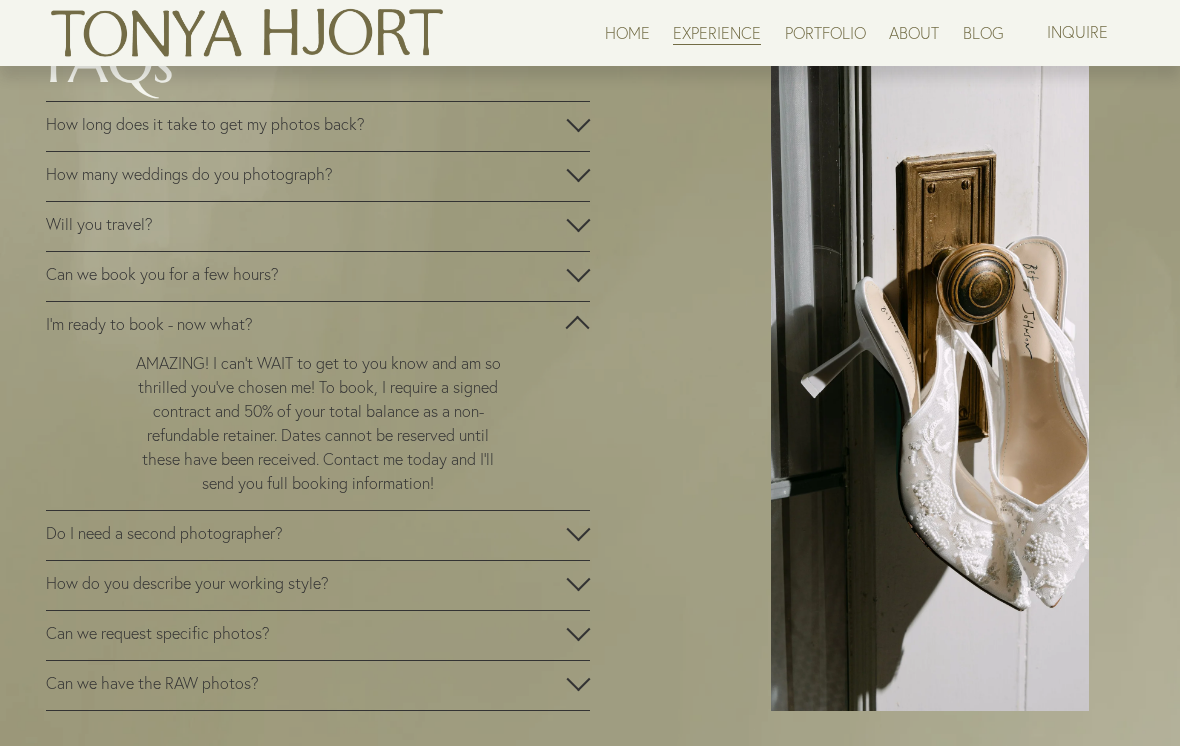 click at bounding box center (578, 324) 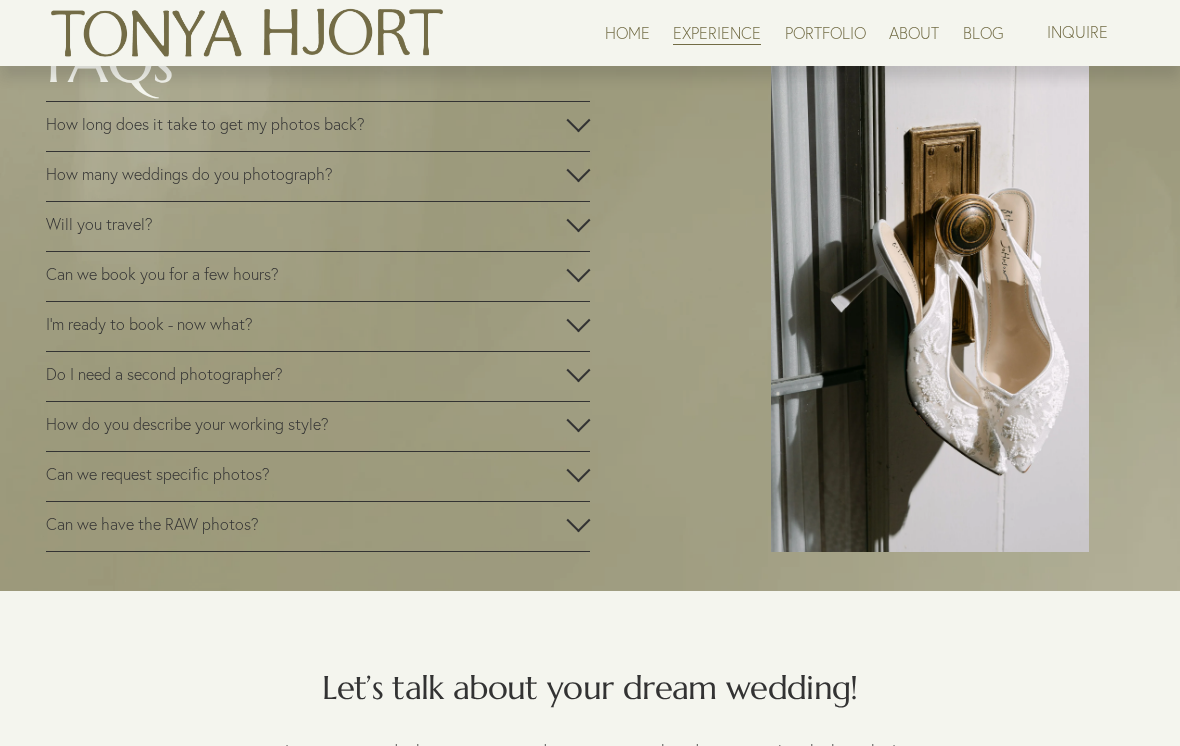 click at bounding box center (578, 370) 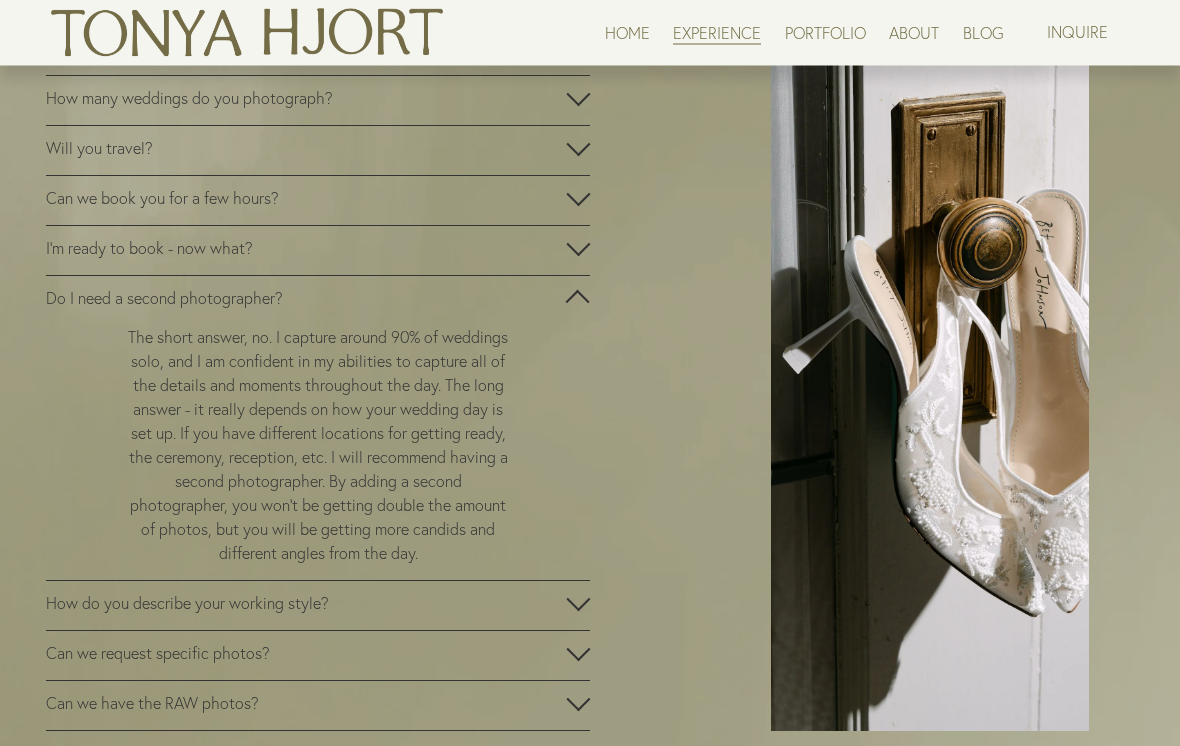 scroll, scrollTop: 3290, scrollLeft: 0, axis: vertical 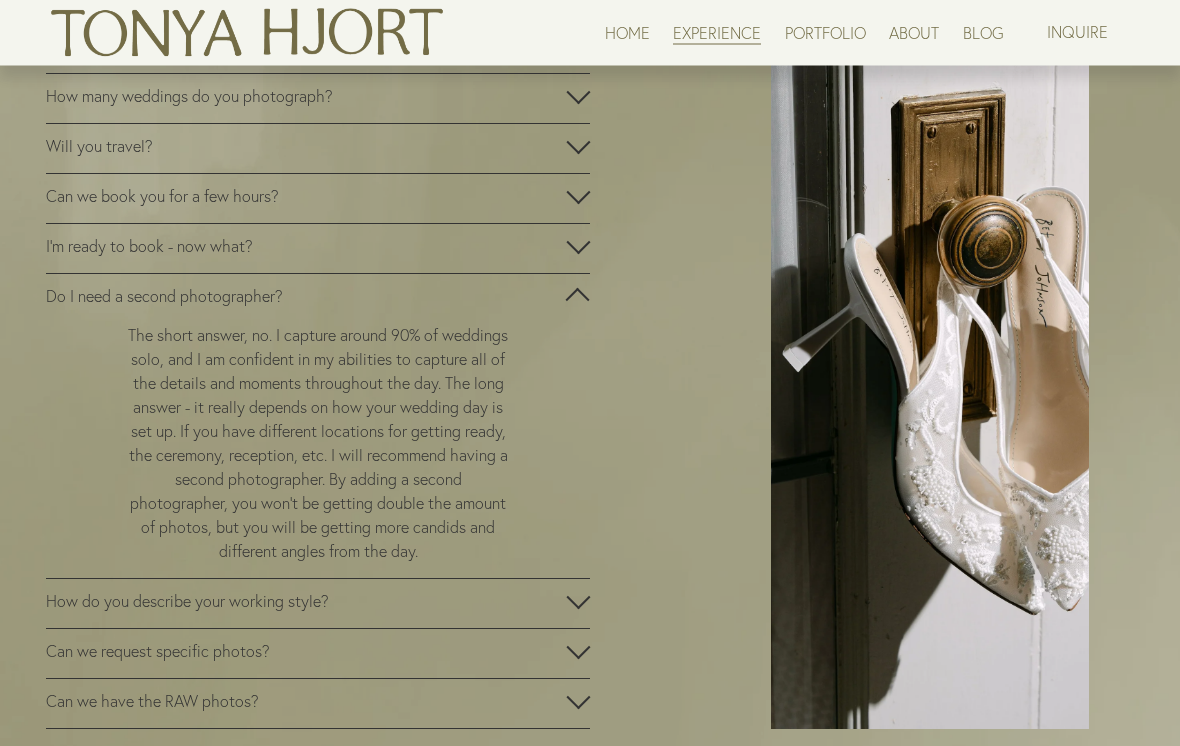 click at bounding box center (578, 301) 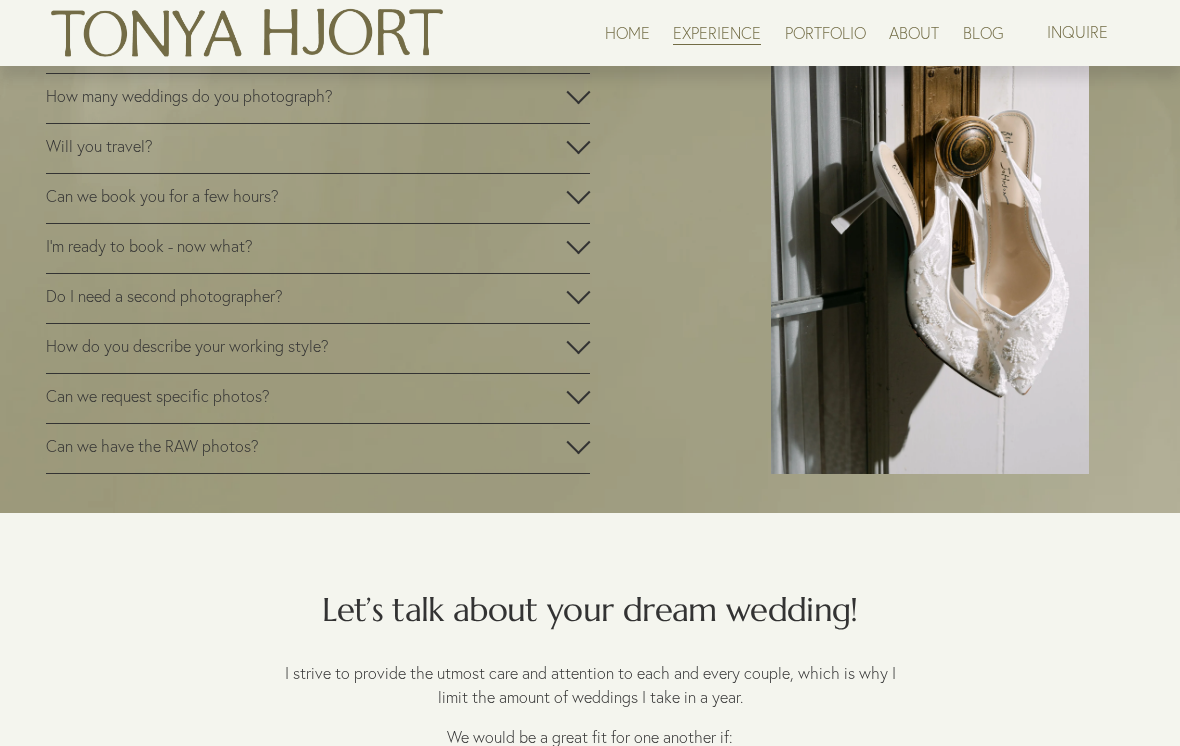 click at bounding box center (578, 342) 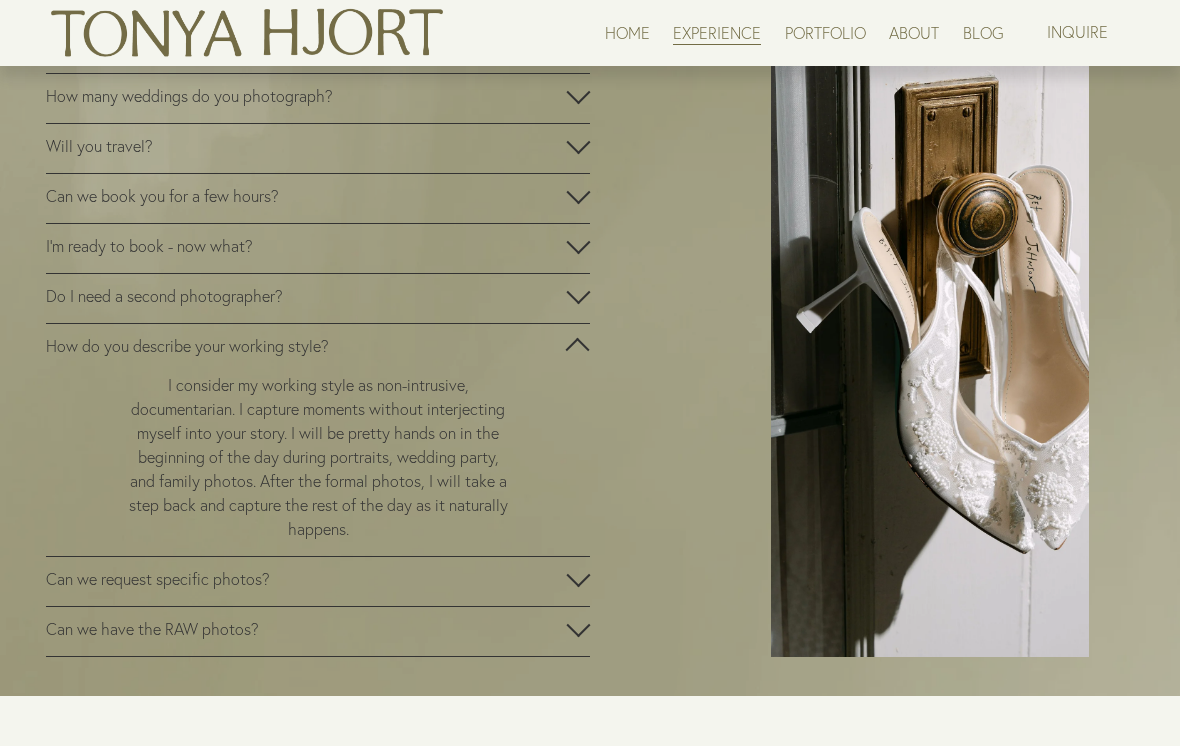 click on "How do you describe your working style?" at bounding box center (318, 348) 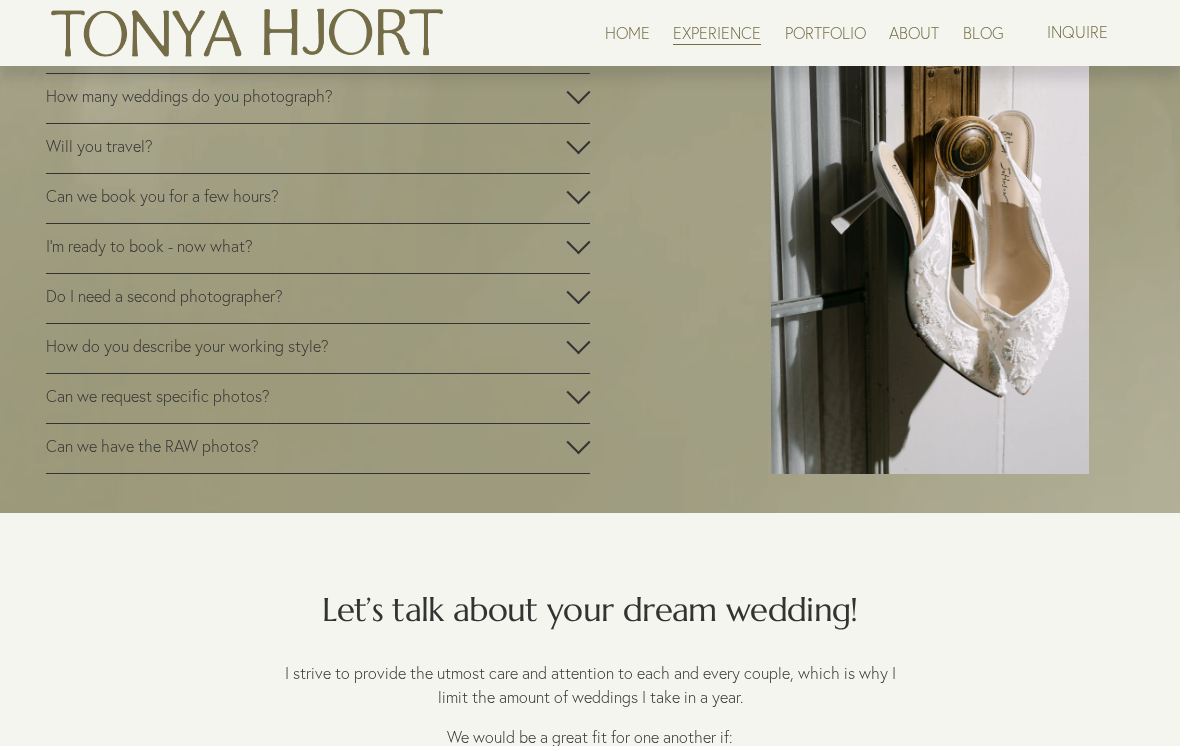 click at bounding box center (578, 346) 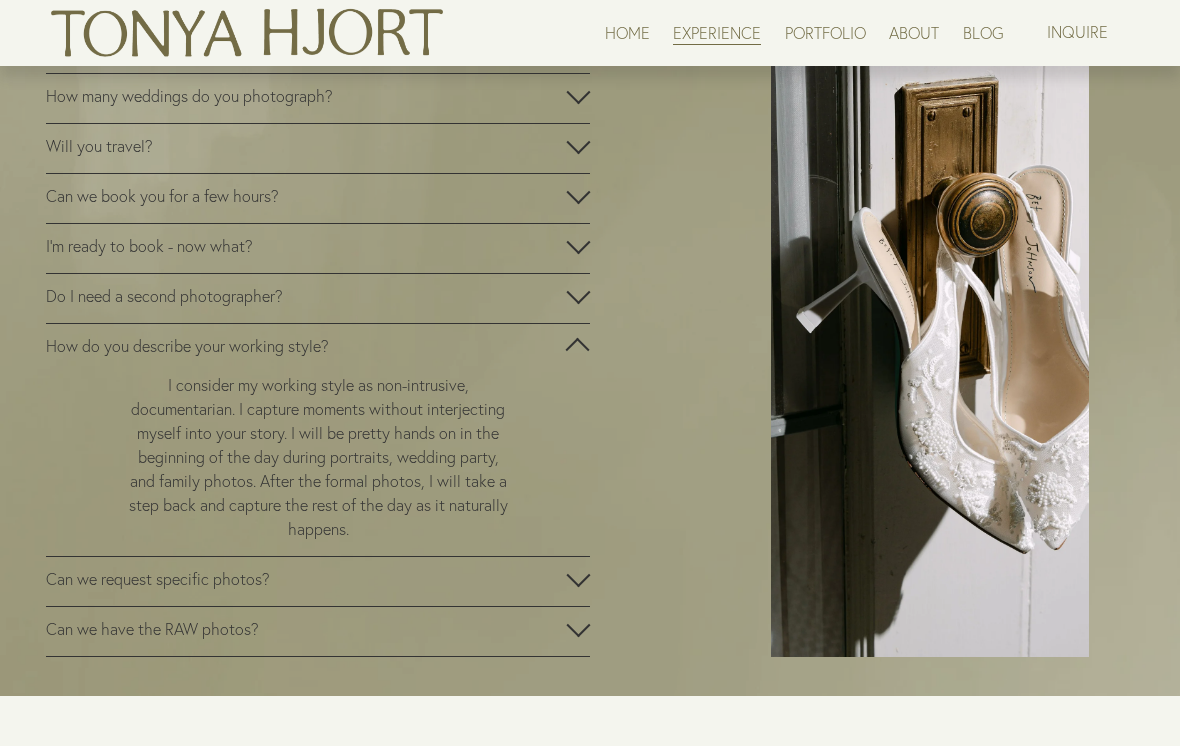 click at bounding box center (578, 346) 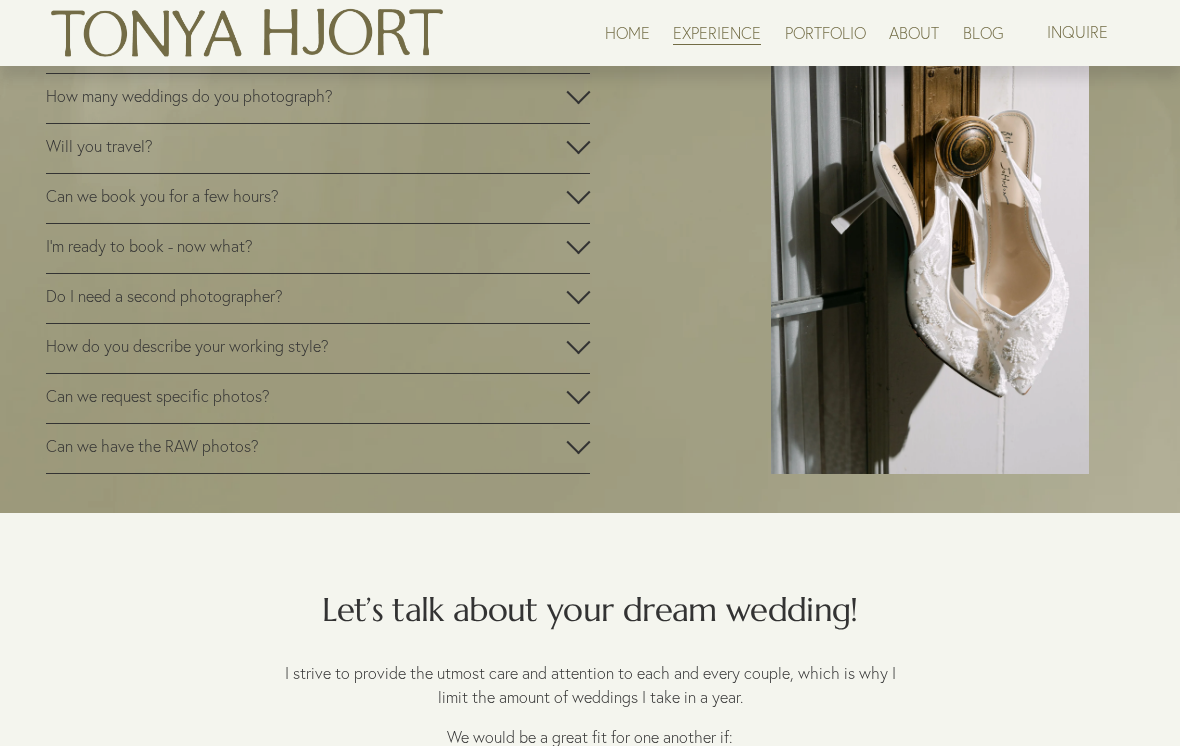 click at bounding box center [578, 396] 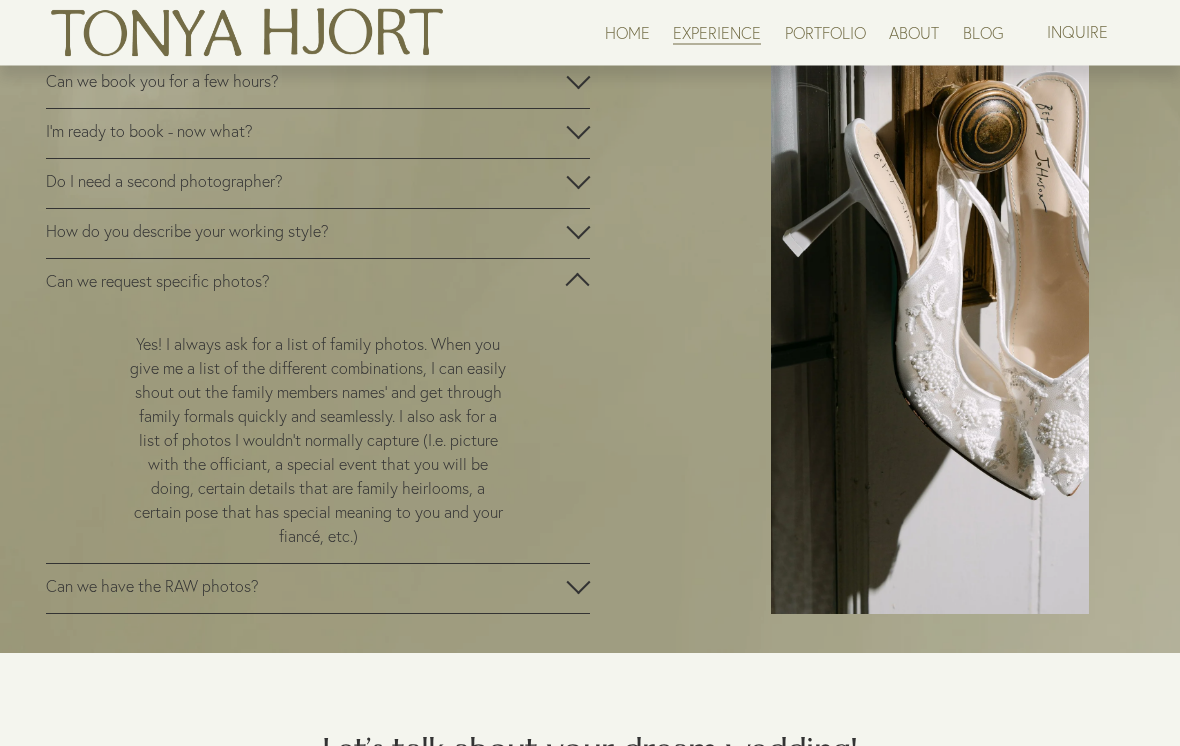 scroll, scrollTop: 3419, scrollLeft: 0, axis: vertical 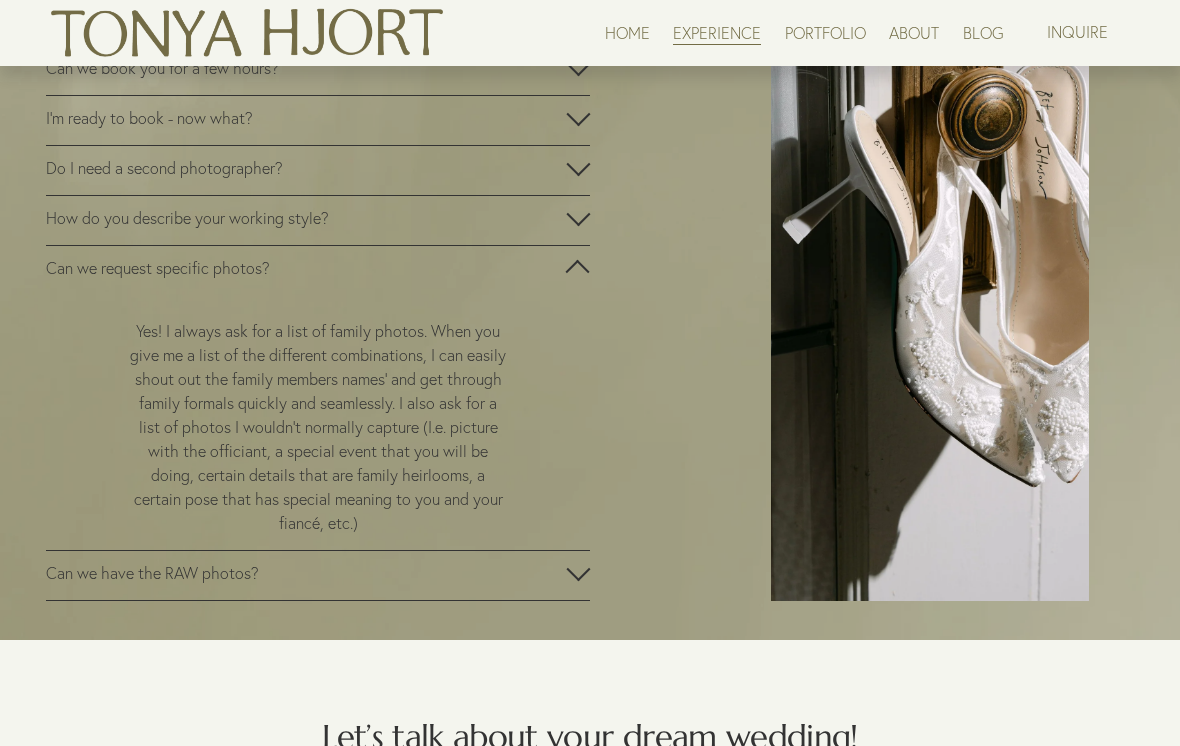 click on "Can we request specific photos?" at bounding box center (318, 270) 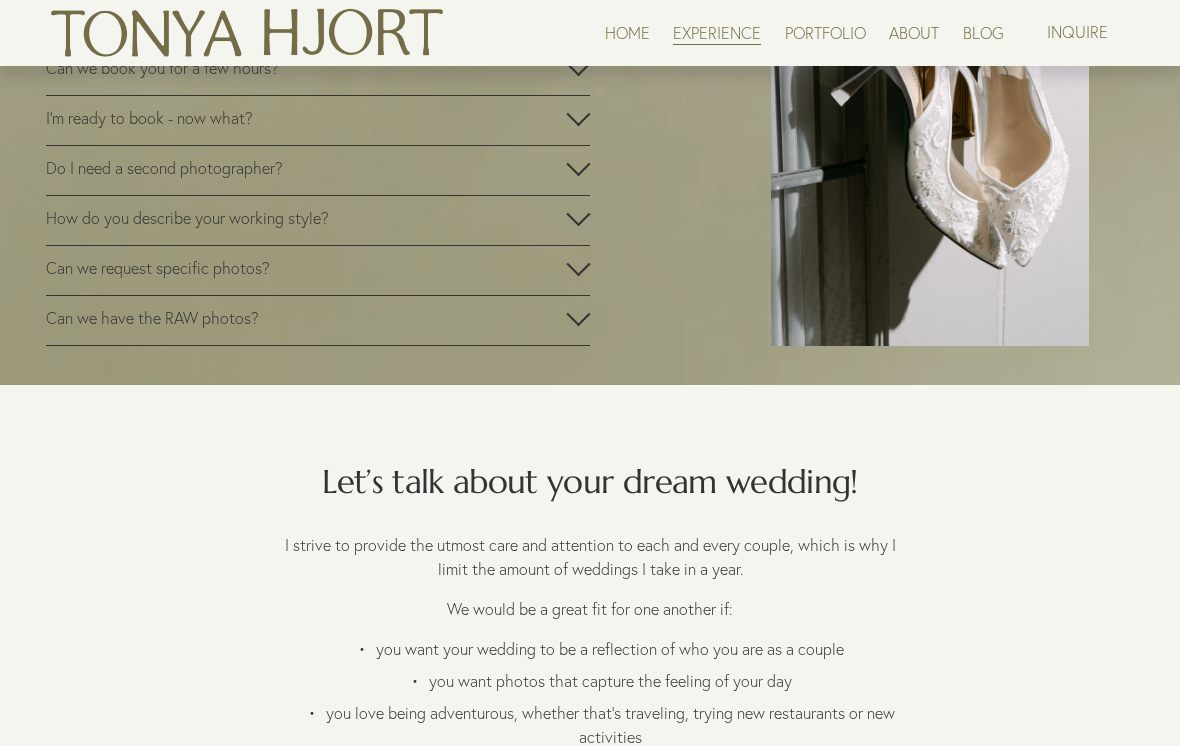 click on "Can we have the RAW photos?" at bounding box center (318, 320) 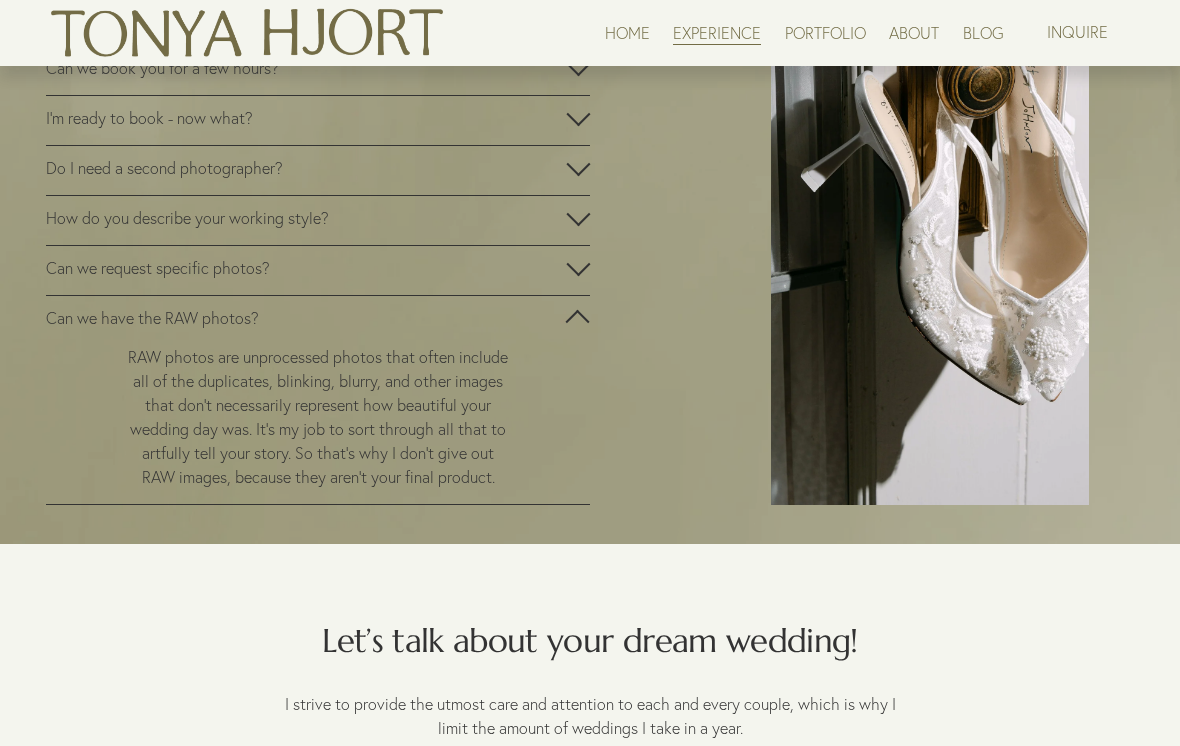 click at bounding box center (578, 322) 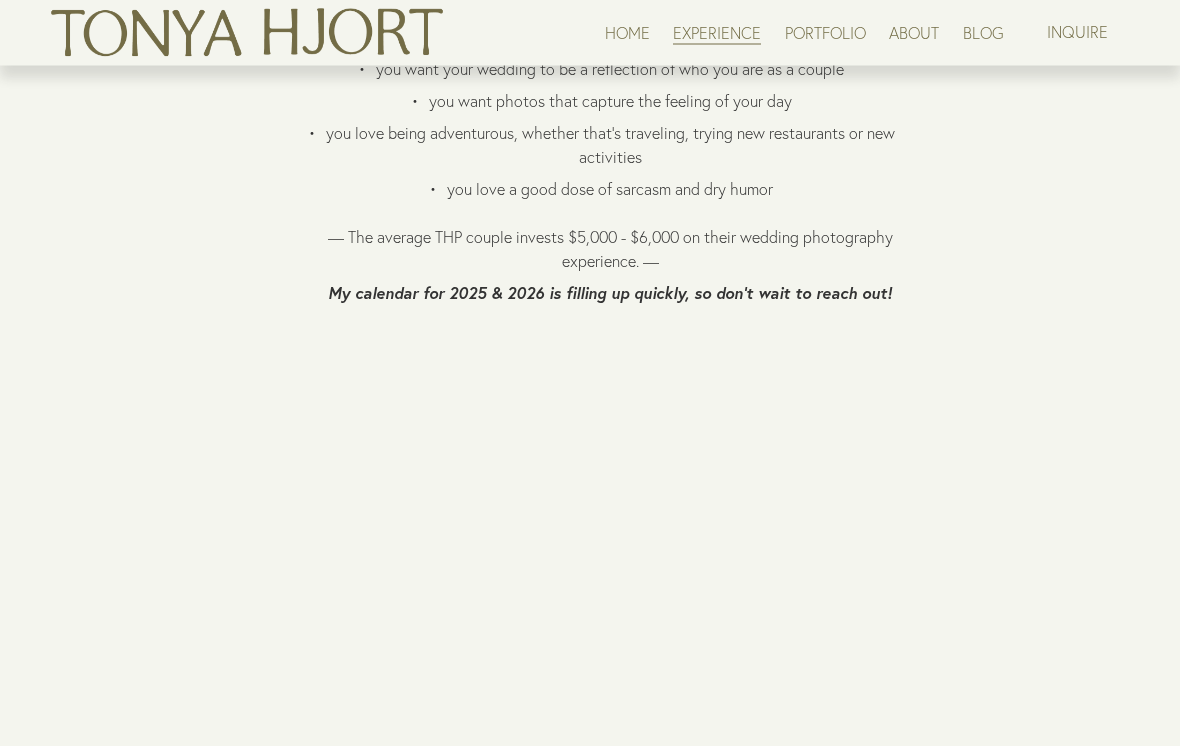 scroll, scrollTop: 4012, scrollLeft: 0, axis: vertical 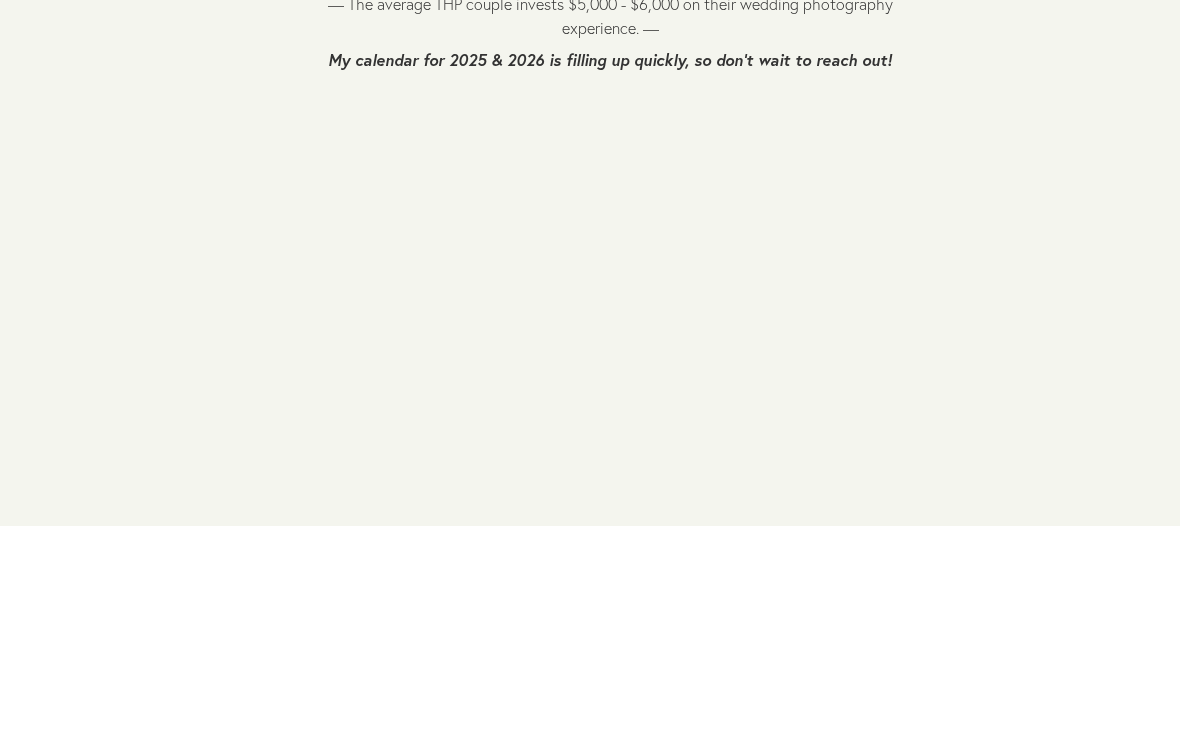 click on "Let’s talk about your dream wedding!
I strive to provide the utmost care and attention to each and every couple, which is why I limit the amount of weddings I take in a year. We would be a great fit for one another if: you want your wedding to be a reflection of who you are as a couple you want photos that capture the feeling of your day you love being adventurous, whether that’s traveling, trying new restaurants or new activities you love a good dose of sarcasm and dry humor — The average THP couple invests $5,000 - $6,000 on their wedding photography experience. —  My calendar for 2025 & 2026 is filling up quickly, so don’t wait to reach out!" at bounding box center (590, 538) 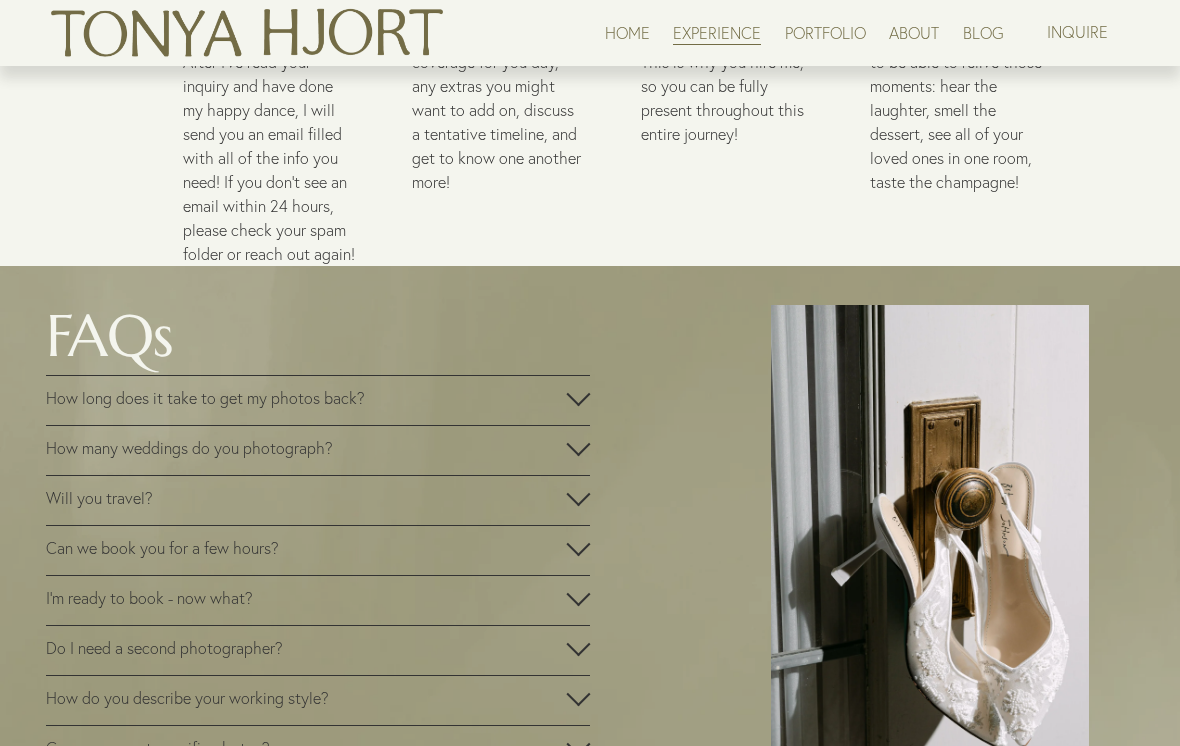 scroll, scrollTop: 2940, scrollLeft: 0, axis: vertical 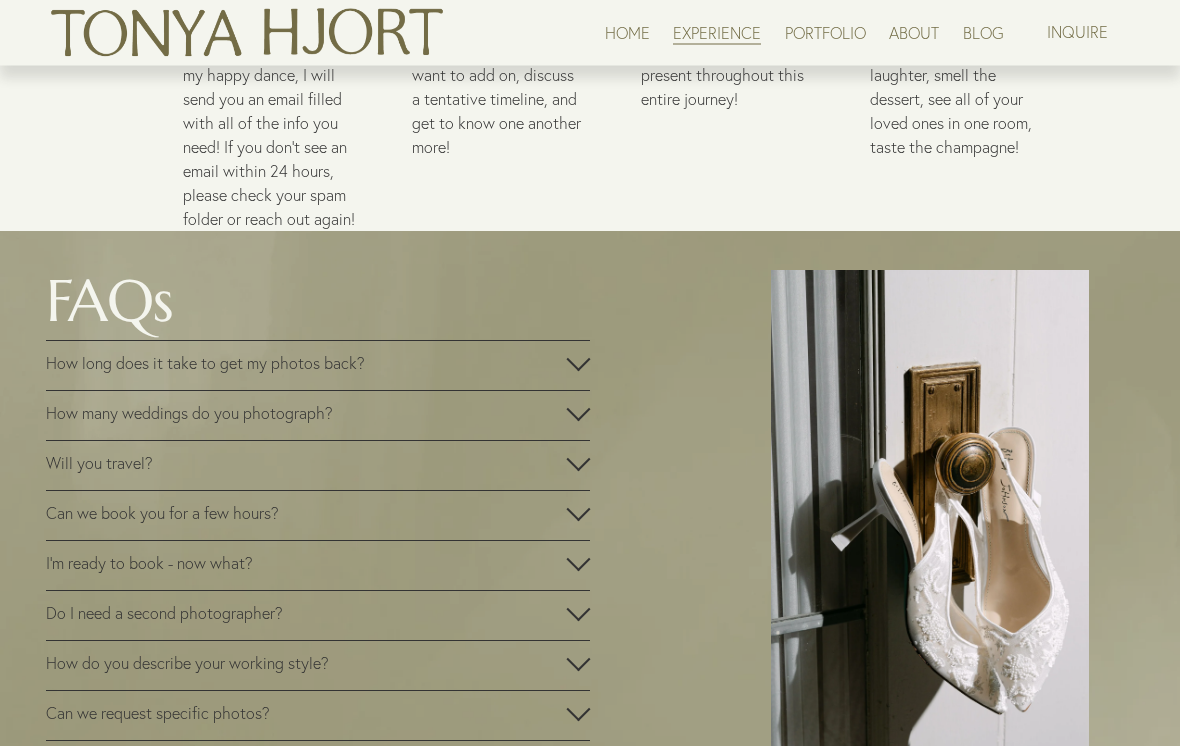 click on "I'm ready to book - now what?" at bounding box center (306, 564) 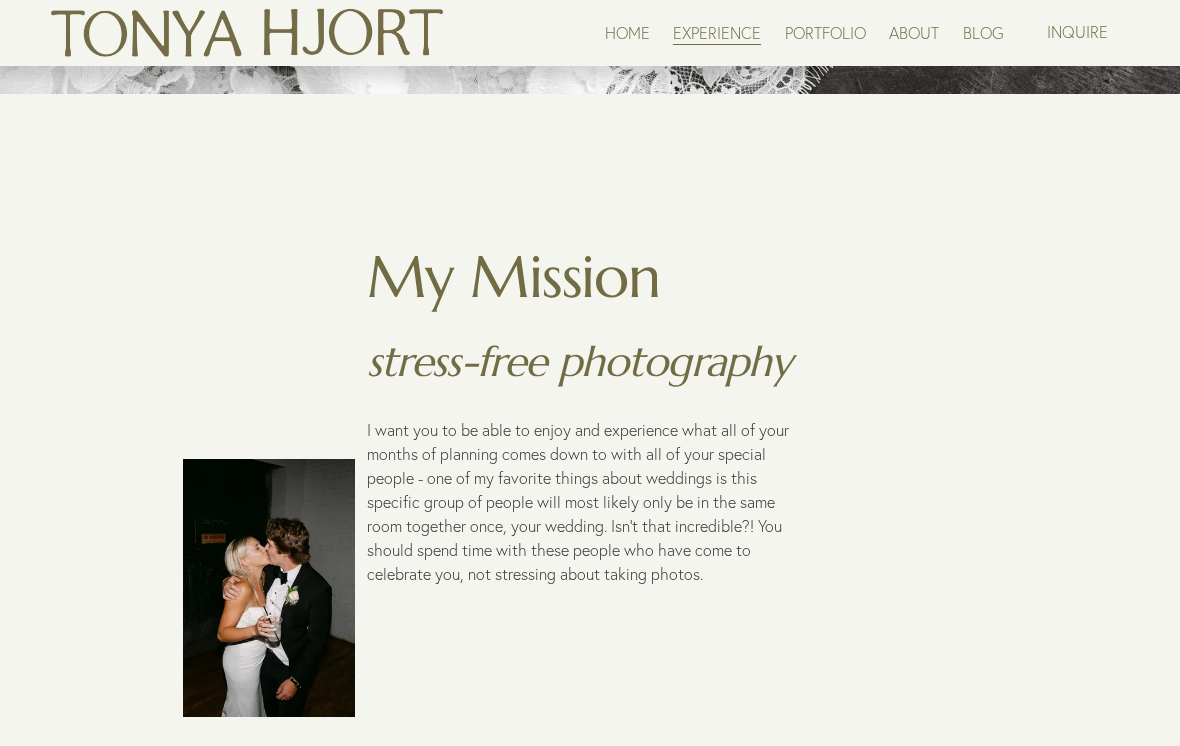 scroll, scrollTop: 1336, scrollLeft: 0, axis: vertical 